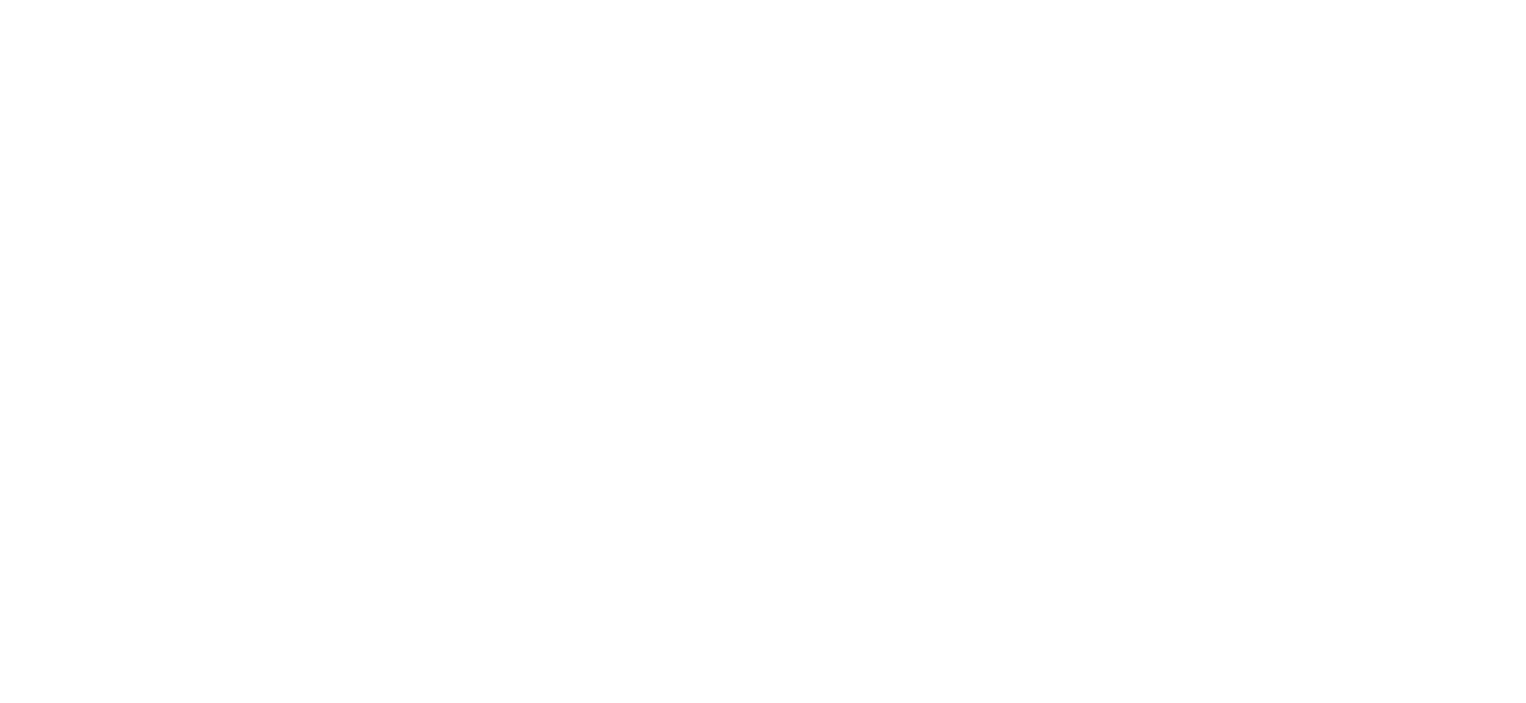 scroll, scrollTop: 0, scrollLeft: 0, axis: both 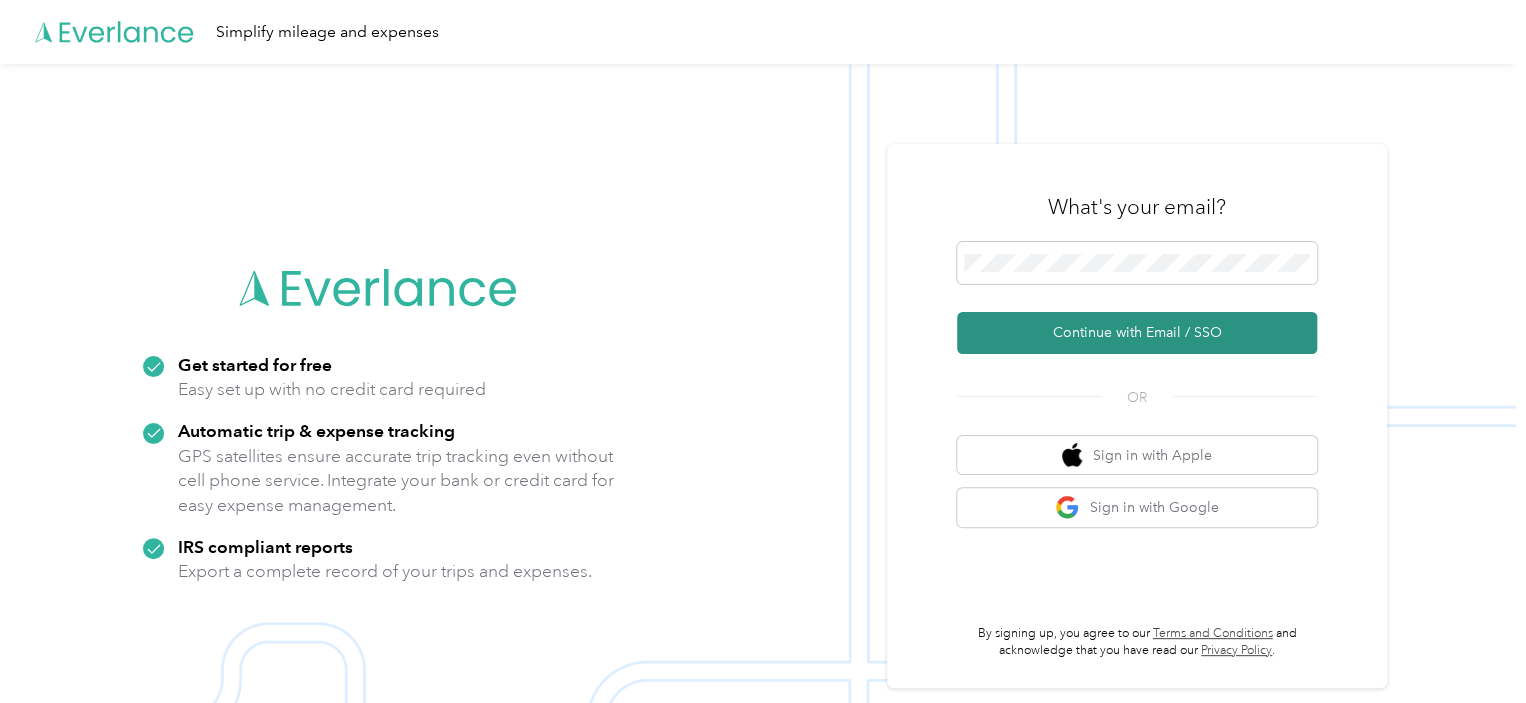 click on "Continue with Email / SSO" at bounding box center [1137, 333] 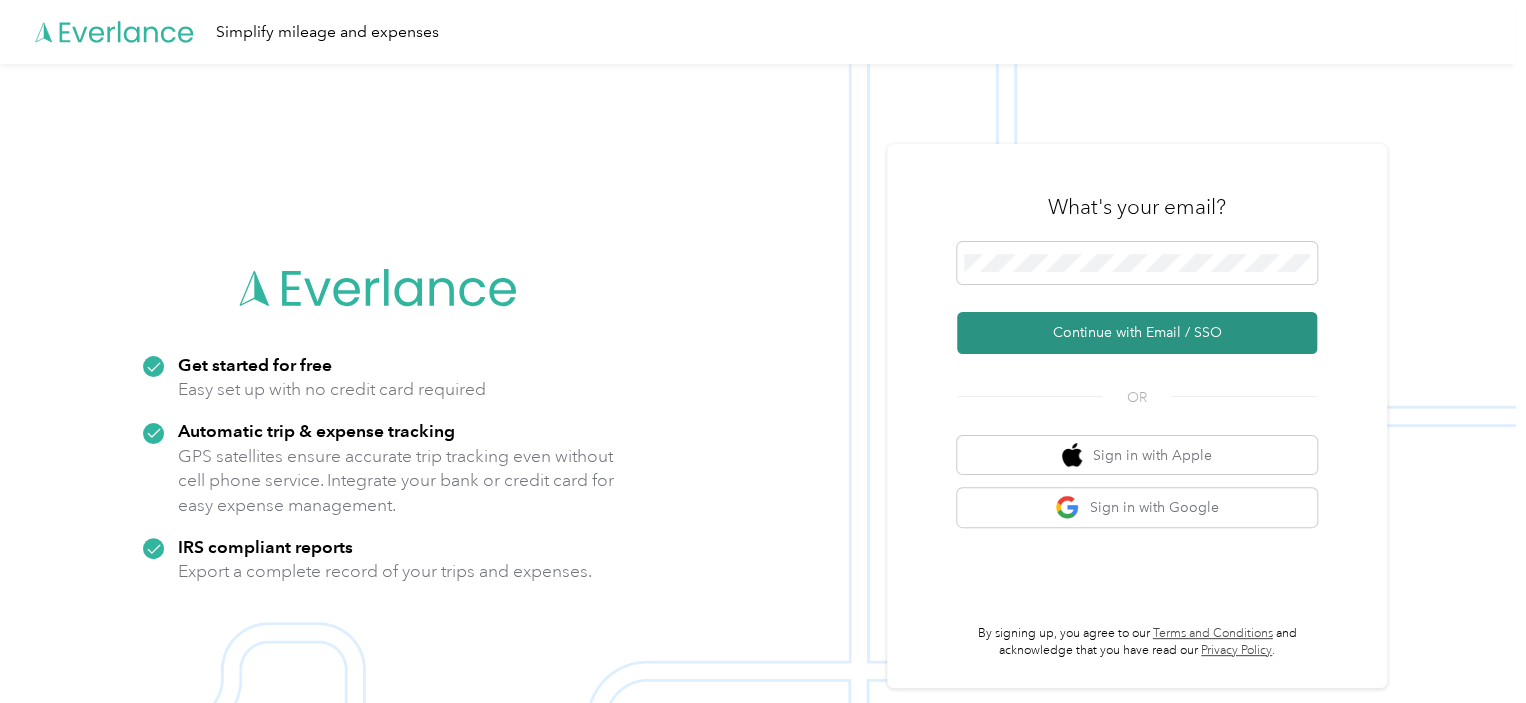 click on "Continue with Email / SSO" at bounding box center [1137, 333] 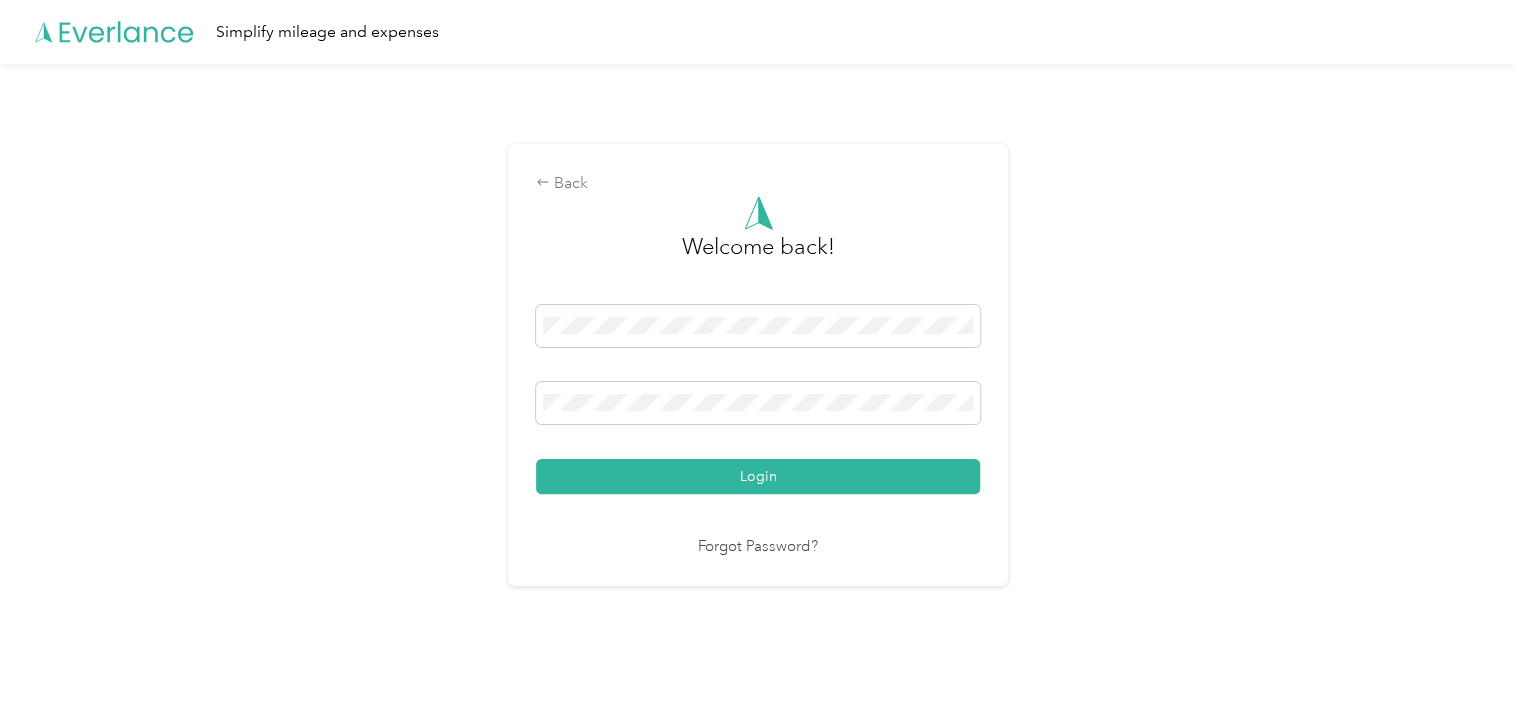click on "Login" at bounding box center [758, 476] 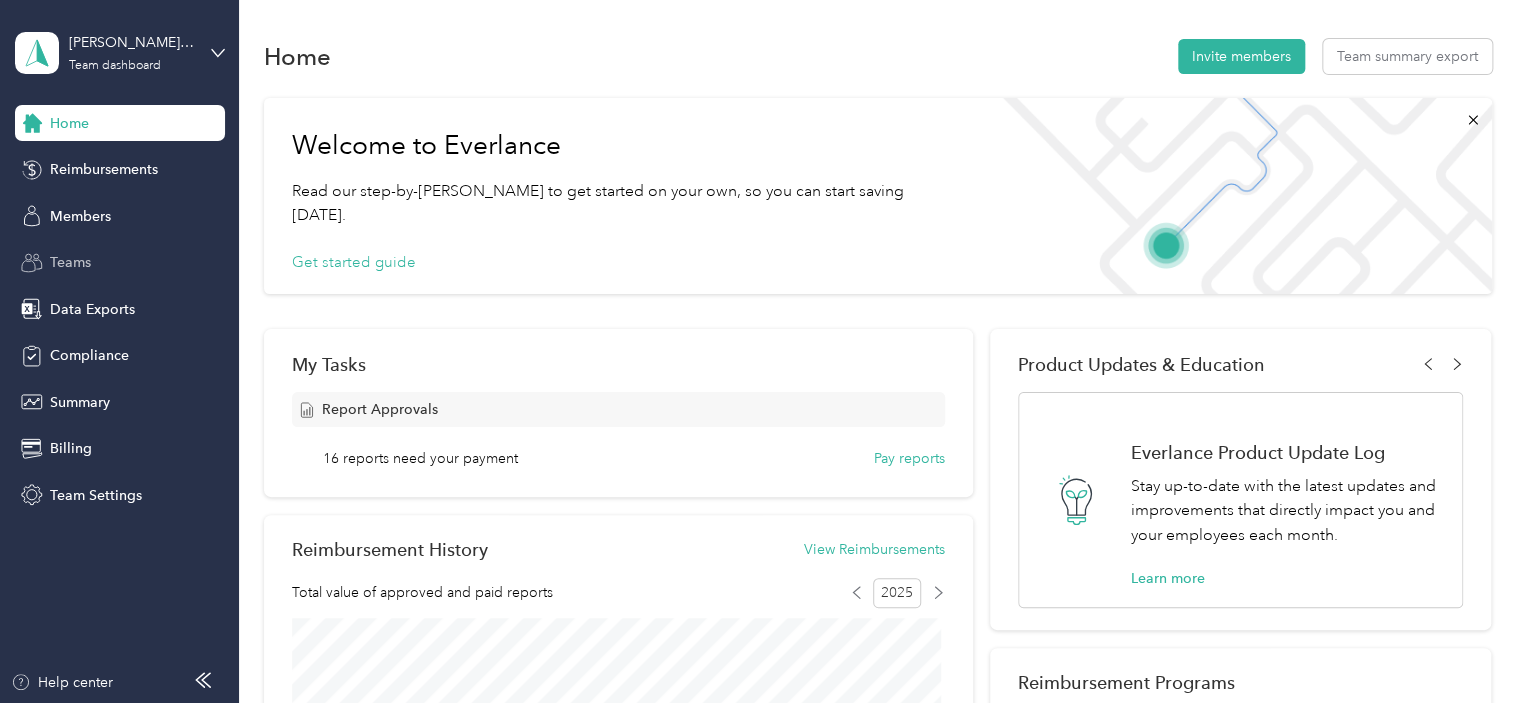 click on "Teams" at bounding box center (70, 262) 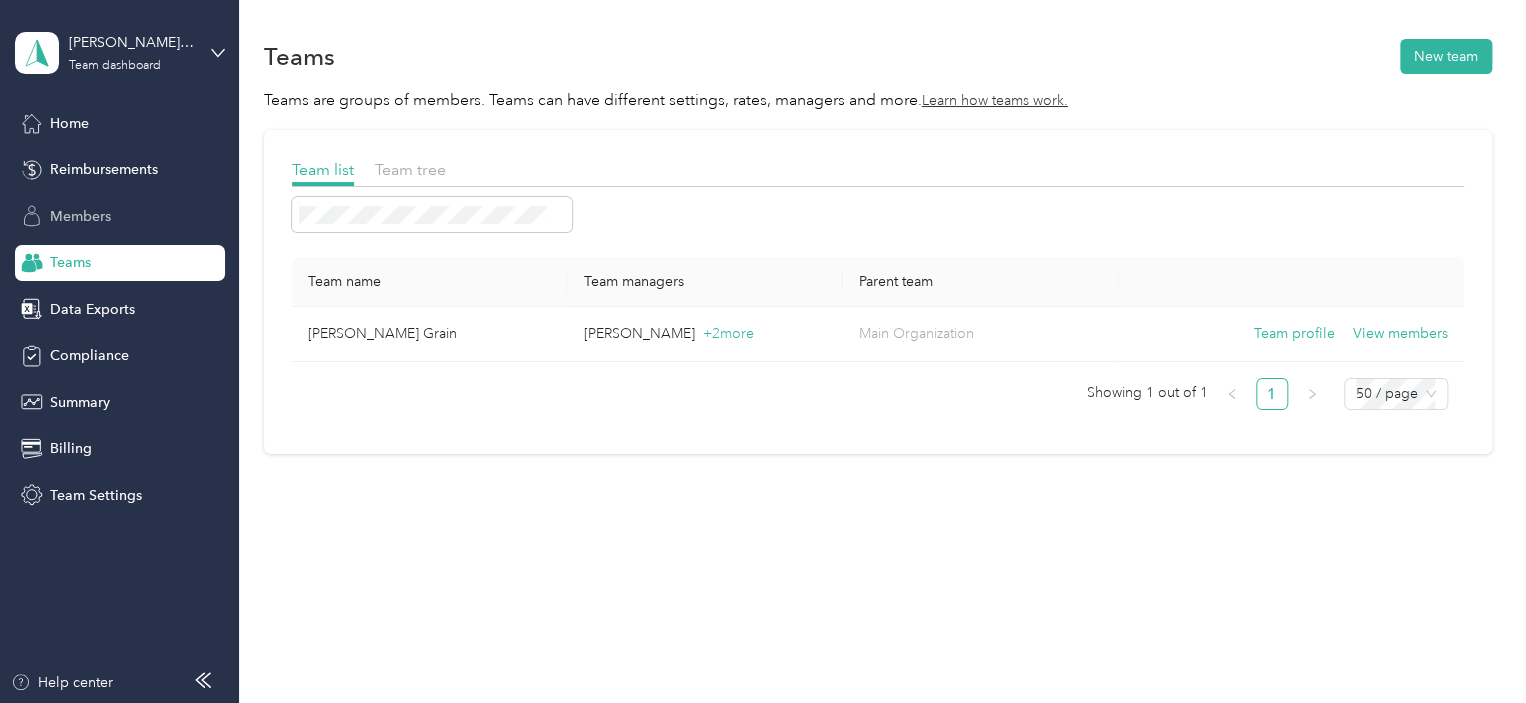click on "Members" at bounding box center (80, 216) 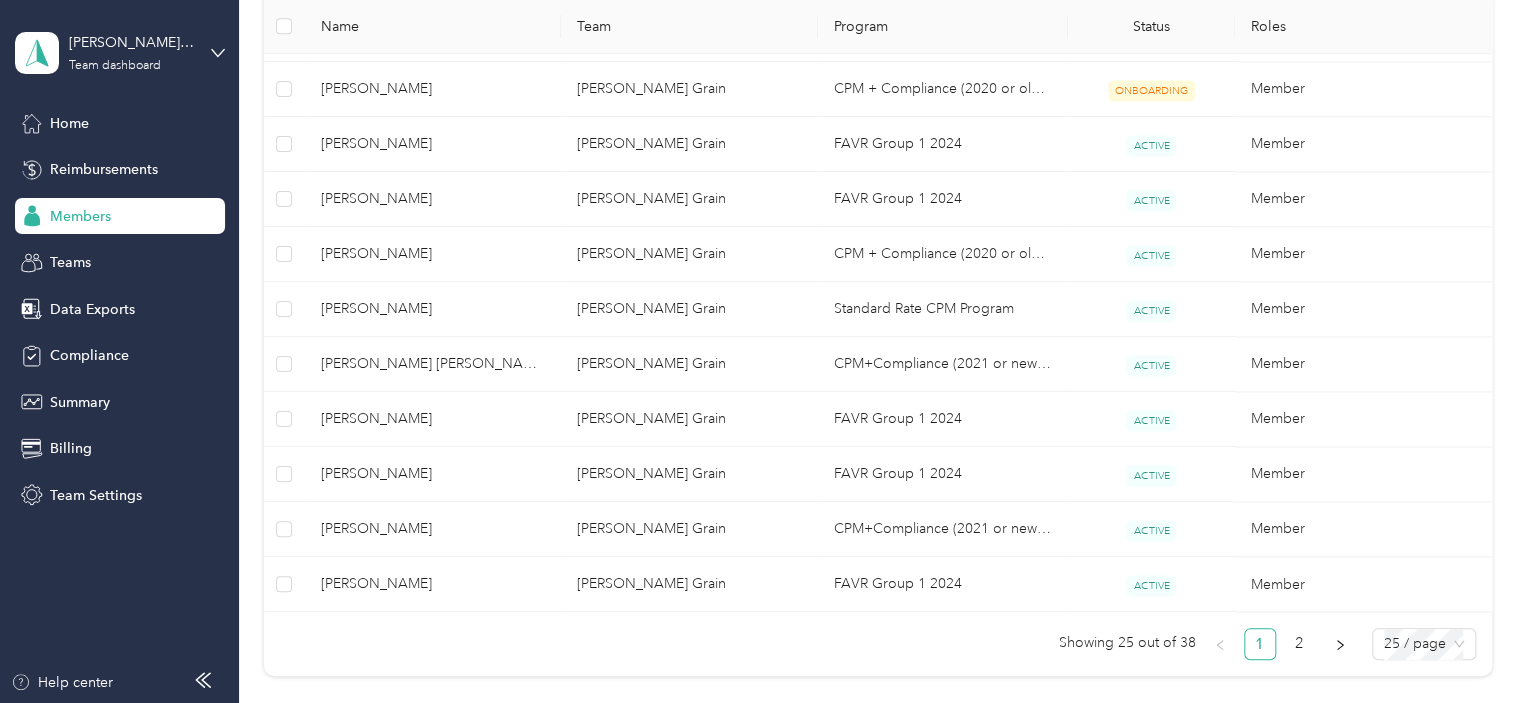 scroll, scrollTop: 1541, scrollLeft: 0, axis: vertical 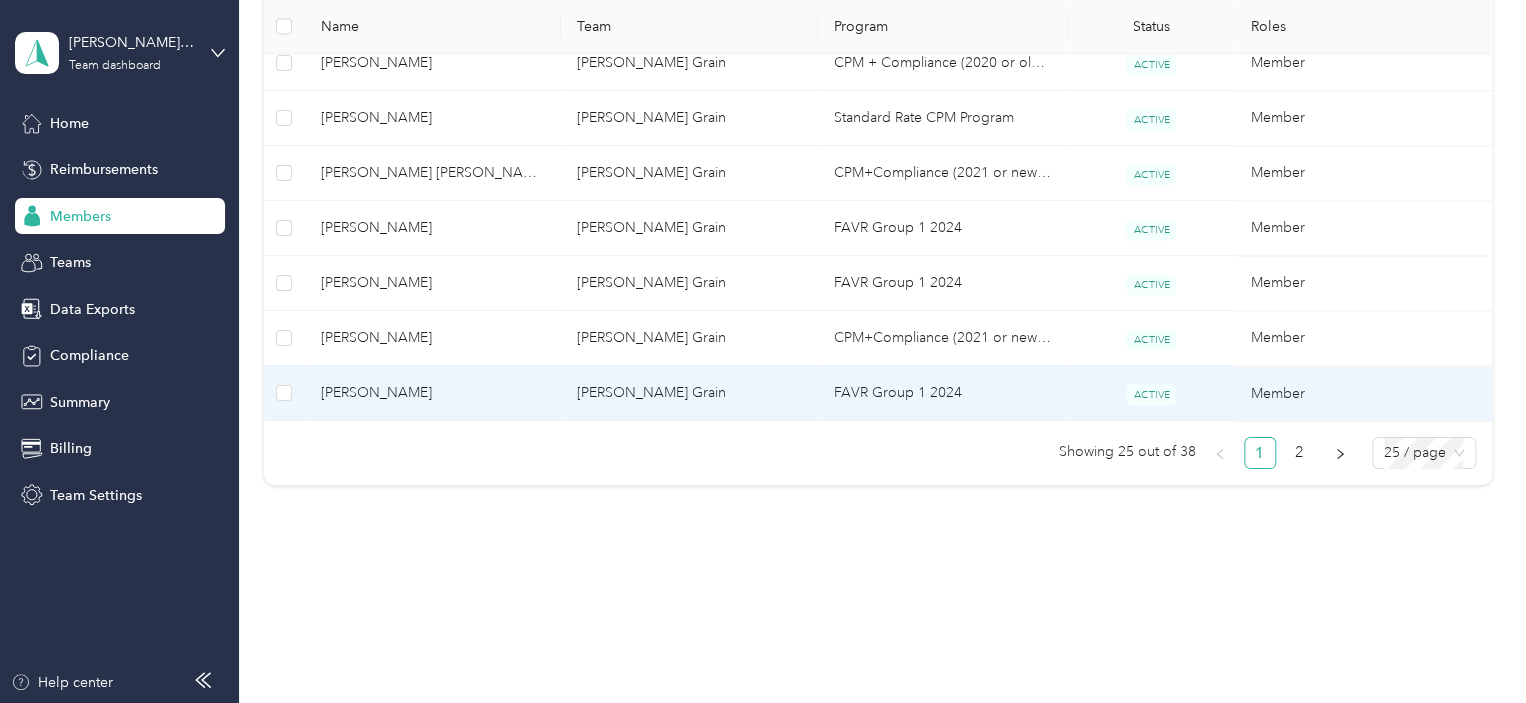 click on "[PERSON_NAME]" at bounding box center [433, 393] 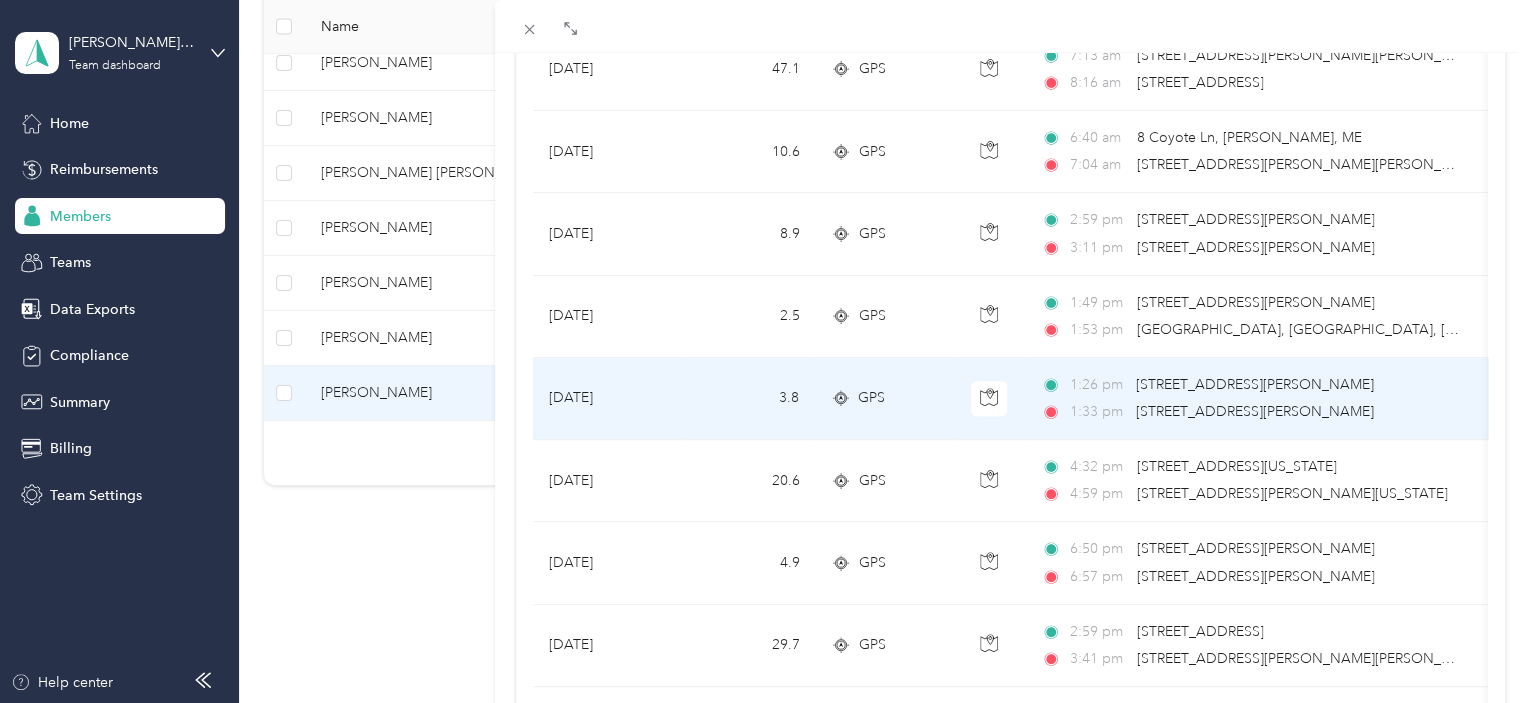 scroll, scrollTop: 550, scrollLeft: 0, axis: vertical 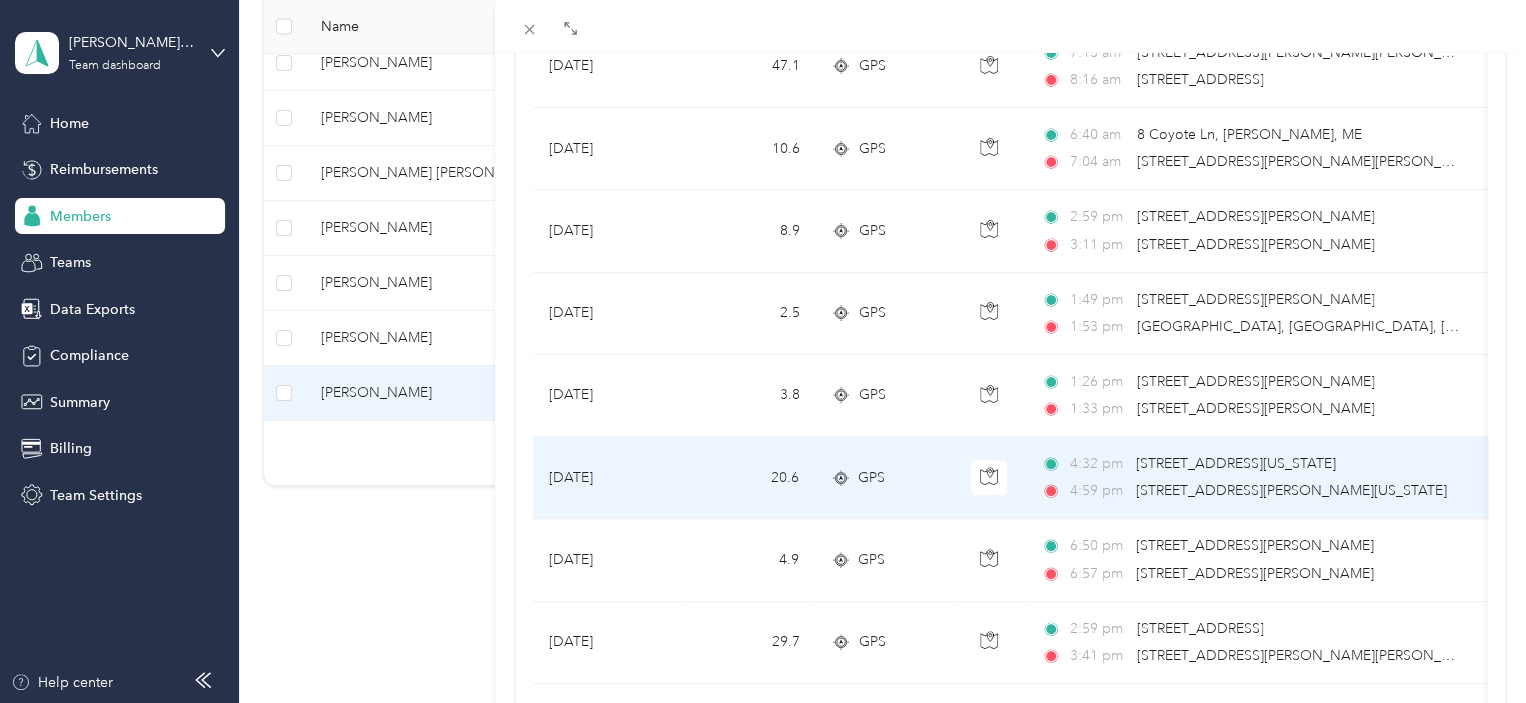 click on "[STREET_ADDRESS][US_STATE]" at bounding box center [1236, 463] 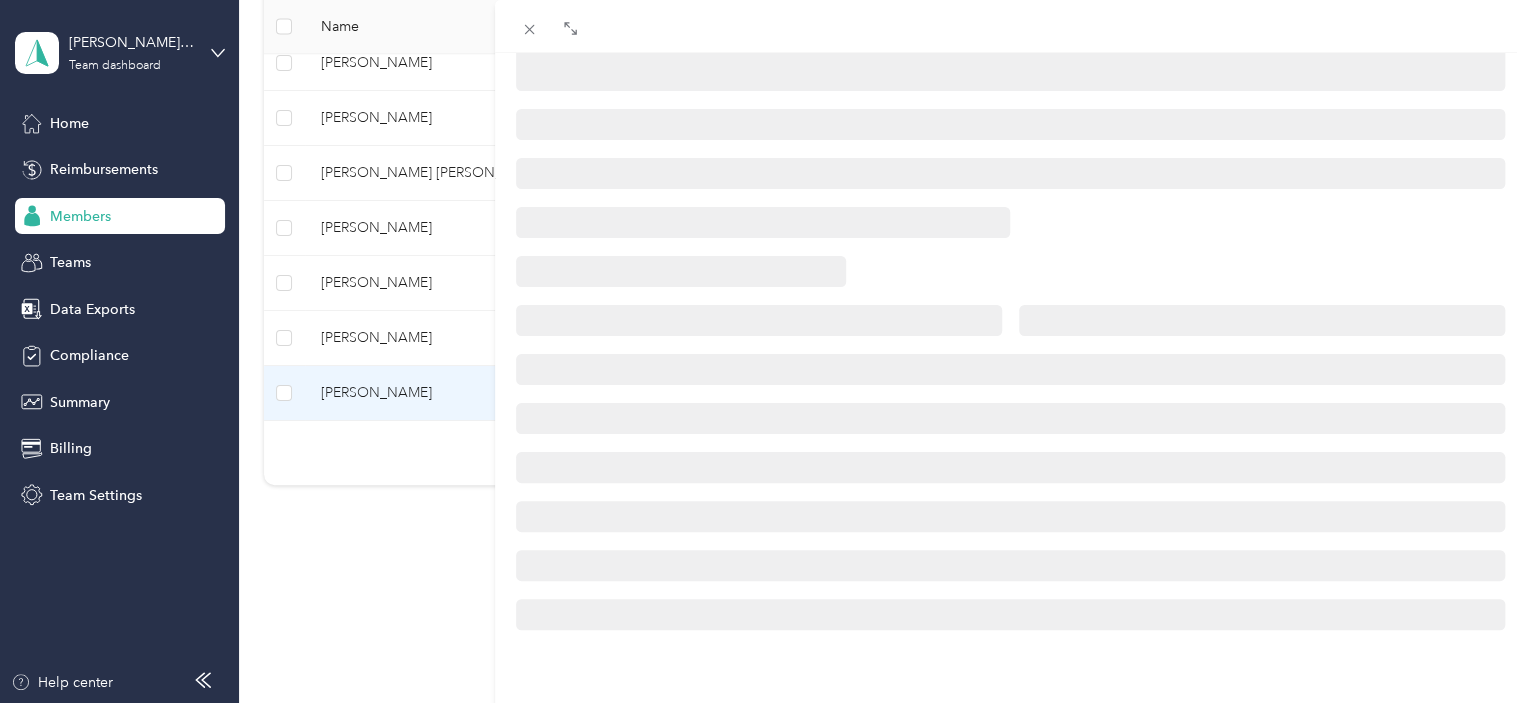 scroll, scrollTop: 450, scrollLeft: 0, axis: vertical 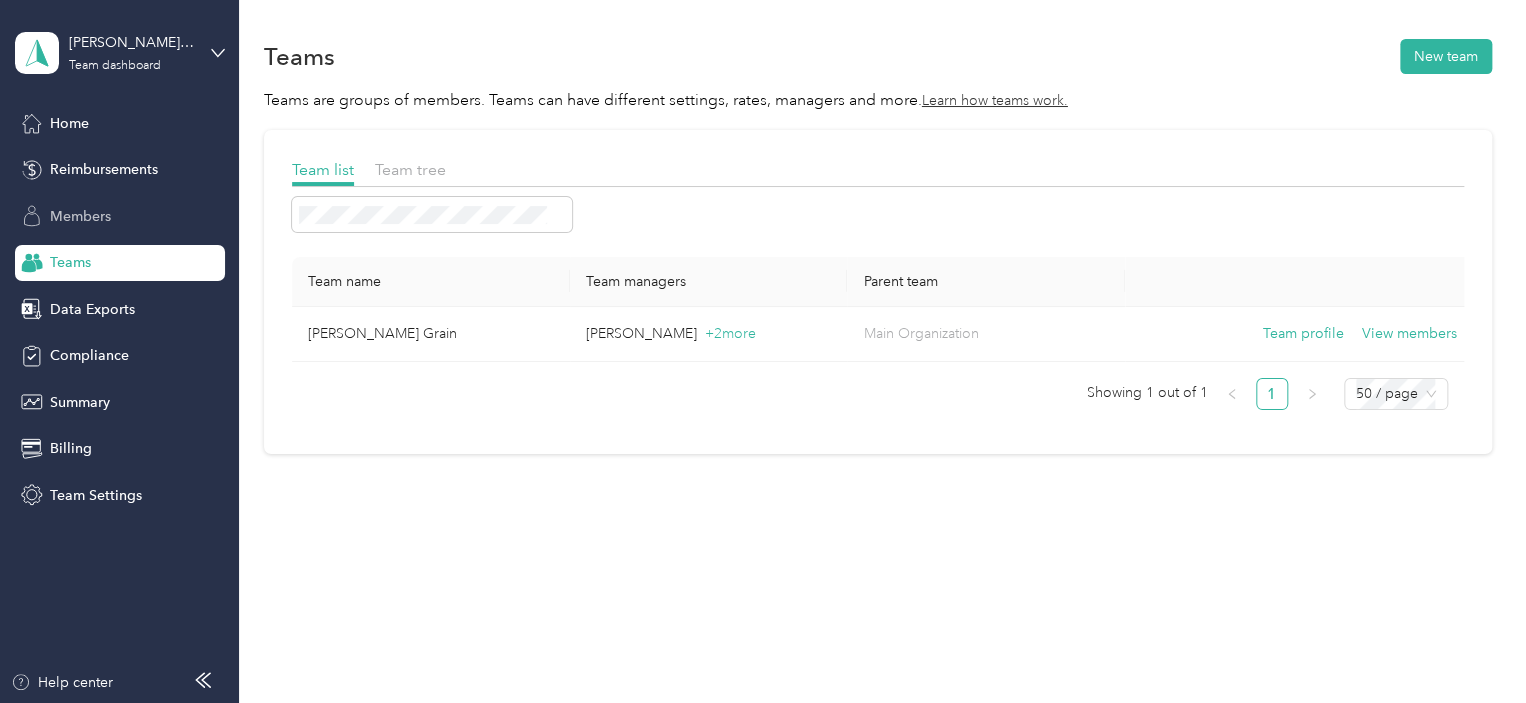 click on "Members" at bounding box center (120, 216) 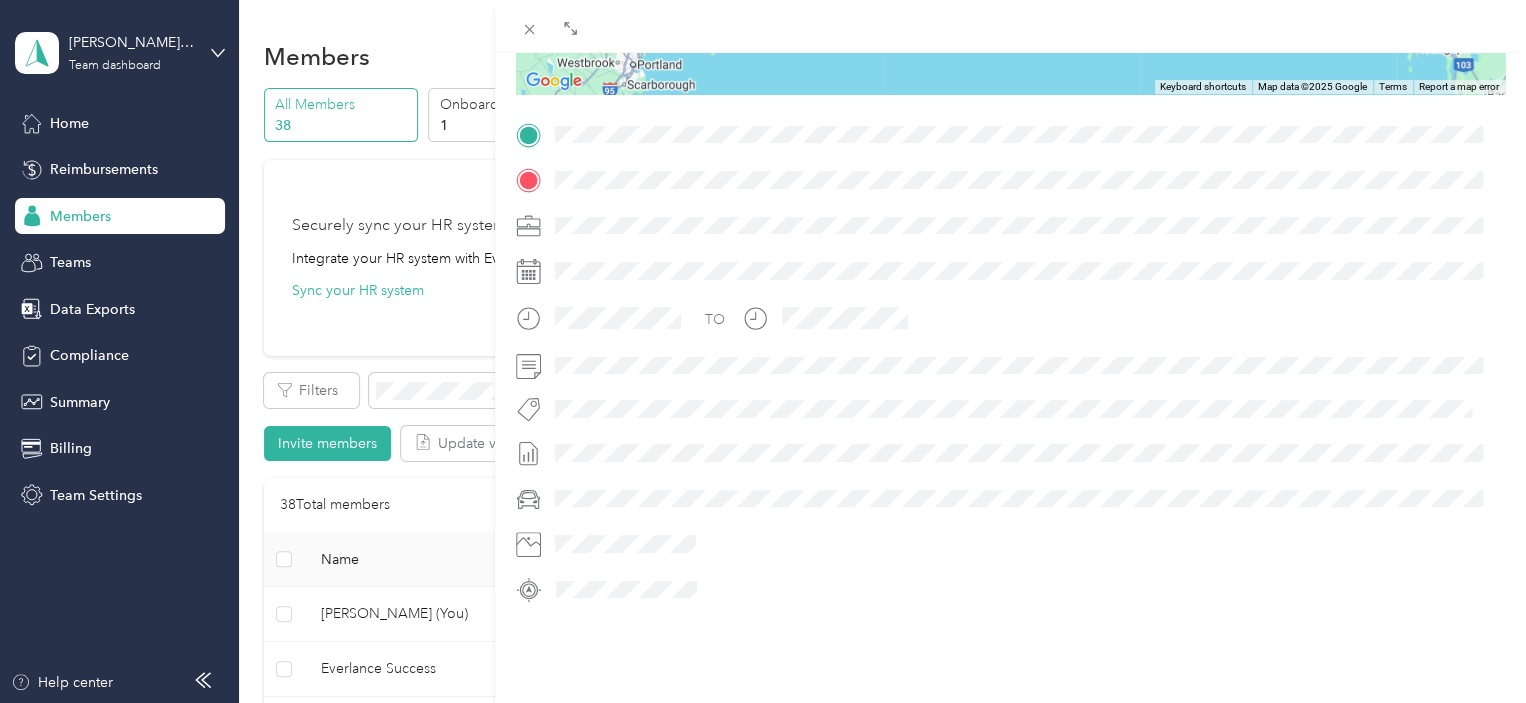 scroll, scrollTop: 355, scrollLeft: 0, axis: vertical 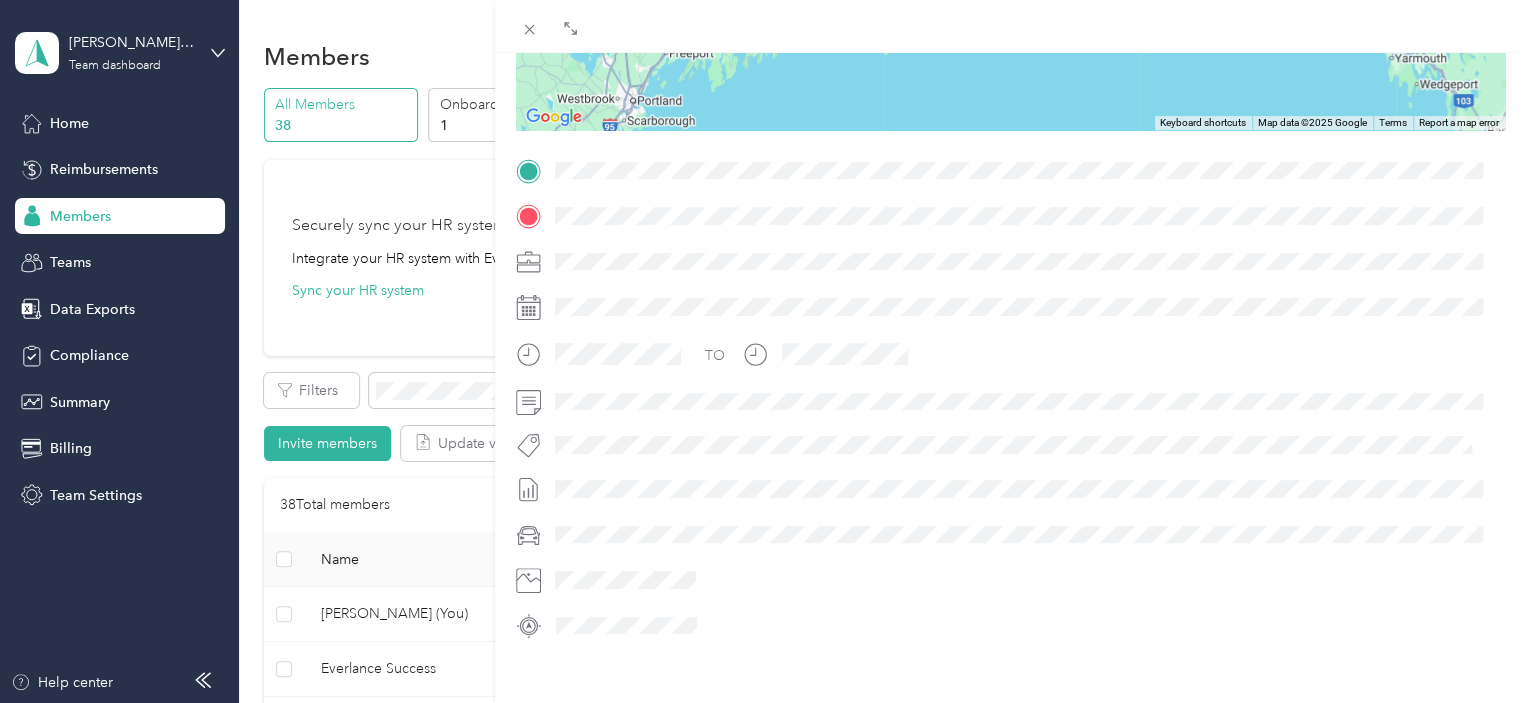 click on "BACK [PERSON_NAME]	 Trips Trip details Trip details This trip cannot be edited because it is either under review, approved, or paid. Contact your Team Manager to edit it. 20.6 Miles 6.18 Value  ← Move left → Move right ↑ Move up ↓ Move down + Zoom in - Zoom out Home Jump left by 75% End Jump right by 75% Page Up Jump up by 75% Page Down Jump down by 75% To navigate, press the arrow keys. Keyboard shortcuts Map Data Map data ©2025 Google Map data ©2025 Google 20 km  Click to toggle between metric and imperial units Terms Report a map error TO" at bounding box center [763, 351] 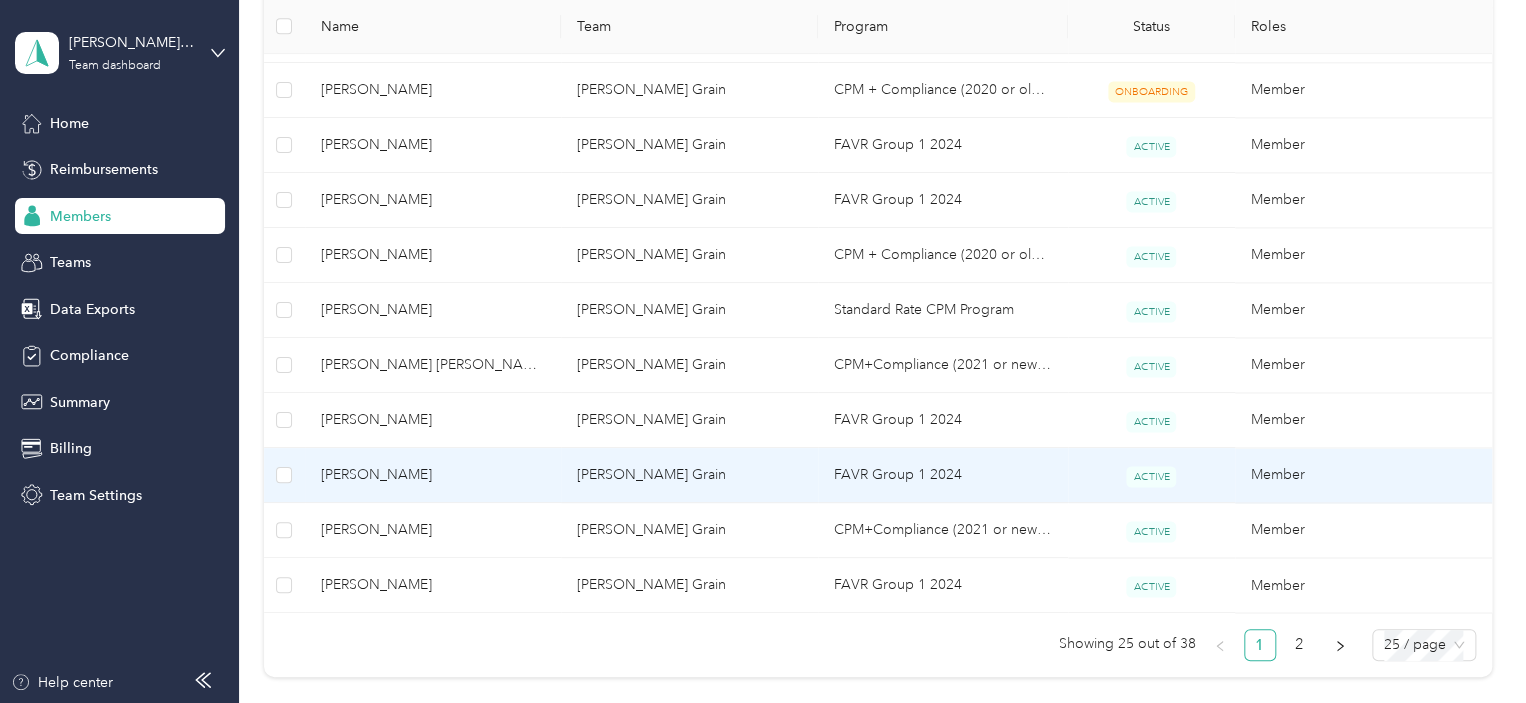 scroll, scrollTop: 1541, scrollLeft: 0, axis: vertical 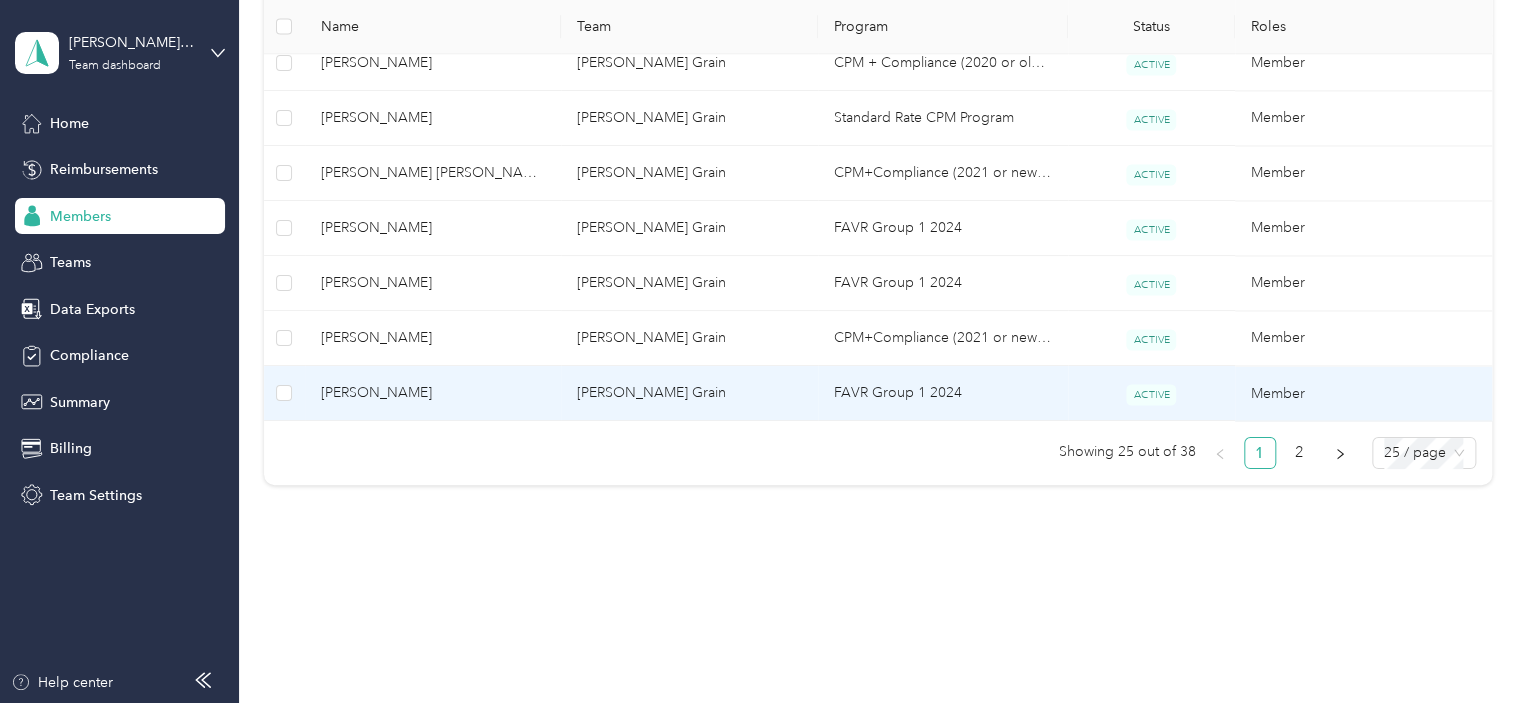 click on "[PERSON_NAME]" at bounding box center [433, 393] 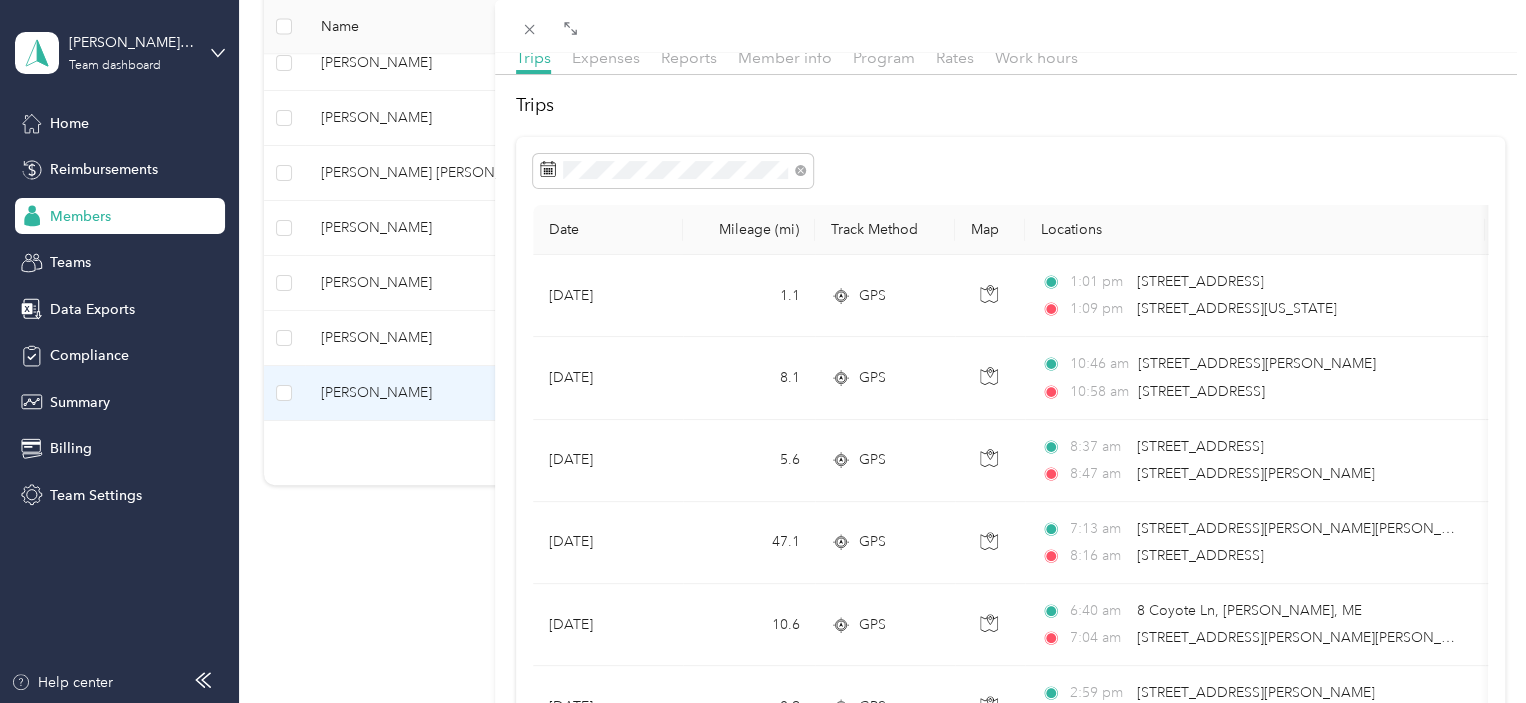 scroll, scrollTop: 75, scrollLeft: 0, axis: vertical 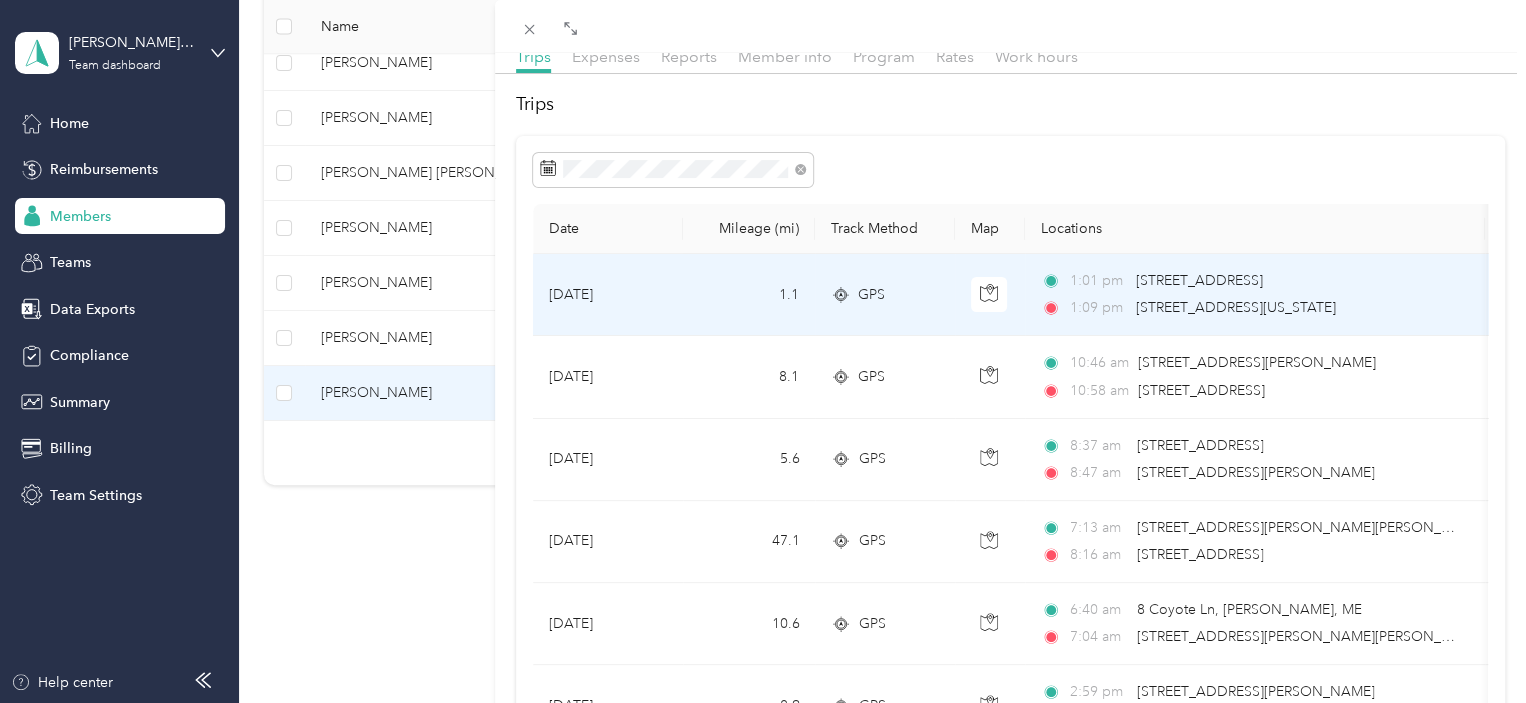 click on "[STREET_ADDRESS]" at bounding box center [1199, 280] 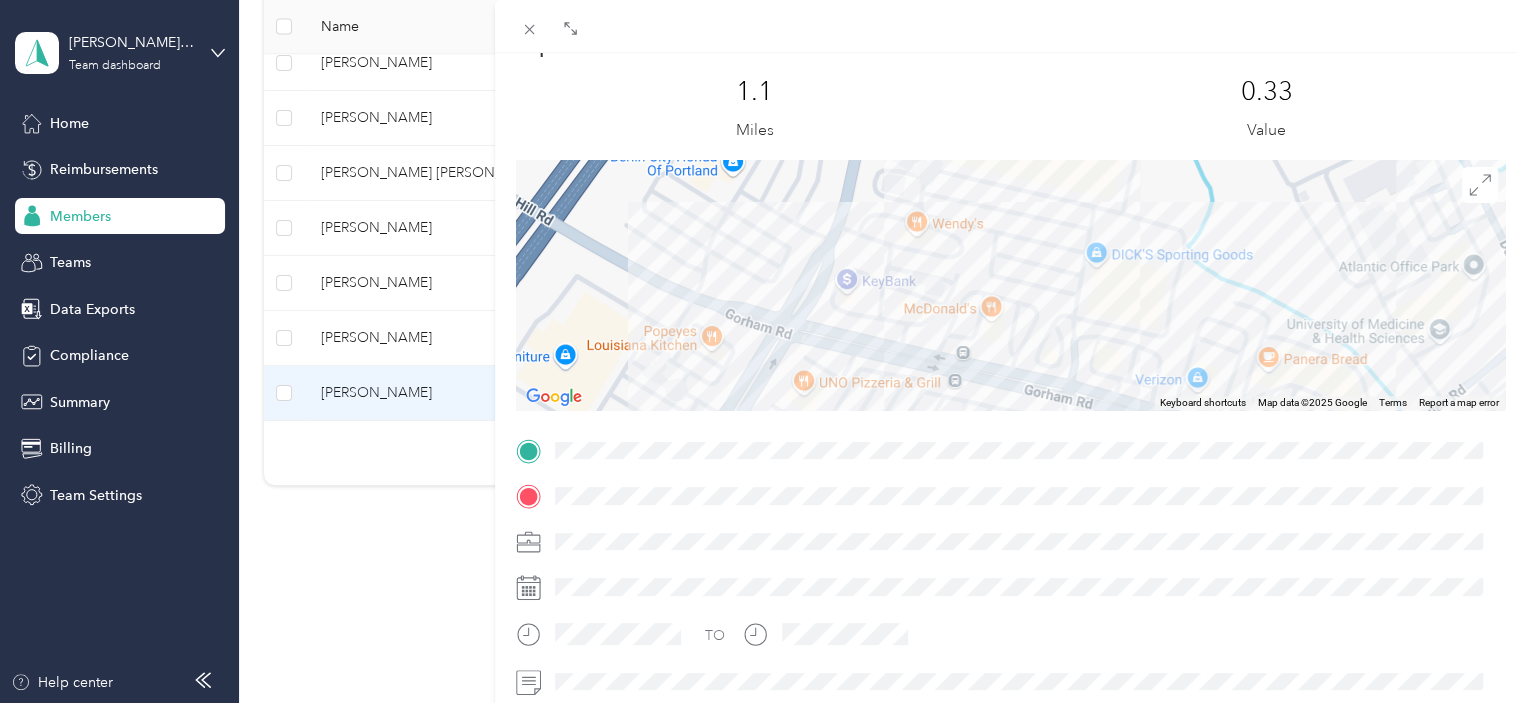 drag, startPoint x: 808, startPoint y: 277, endPoint x: 820, endPoint y: 303, distance: 28.635643 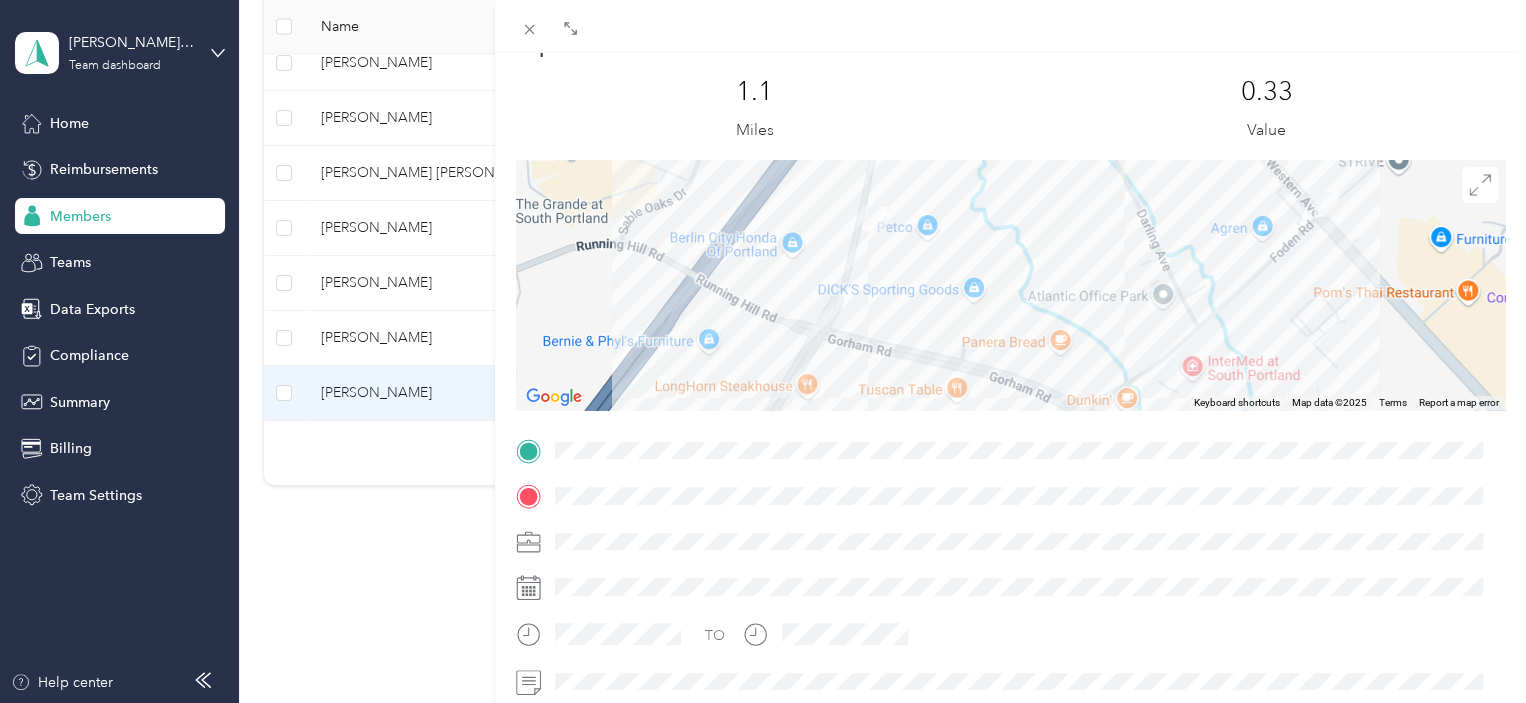 drag, startPoint x: 1117, startPoint y: 218, endPoint x: 1127, endPoint y: 234, distance: 18.867962 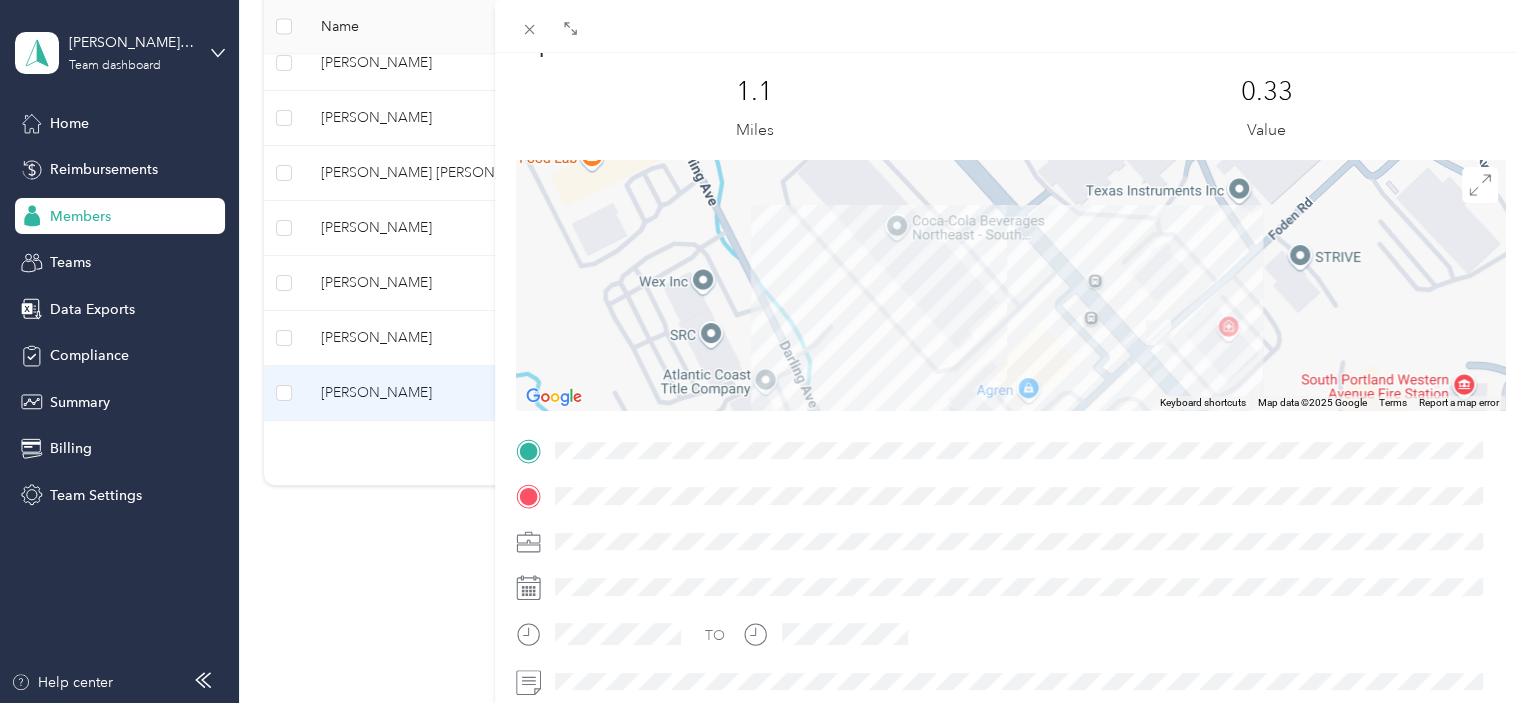 drag, startPoint x: 1120, startPoint y: 266, endPoint x: 752, endPoint y: 411, distance: 395.53635 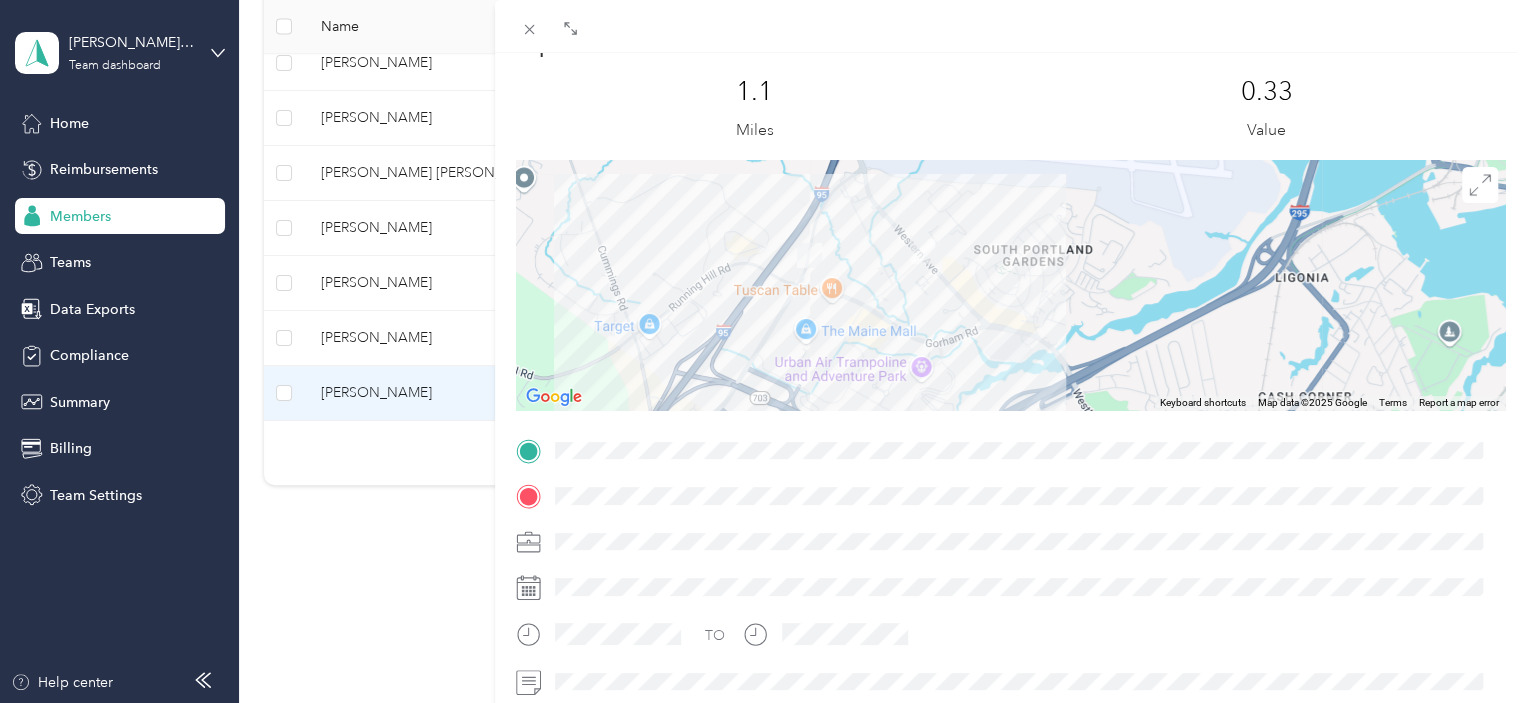 scroll, scrollTop: 0, scrollLeft: 0, axis: both 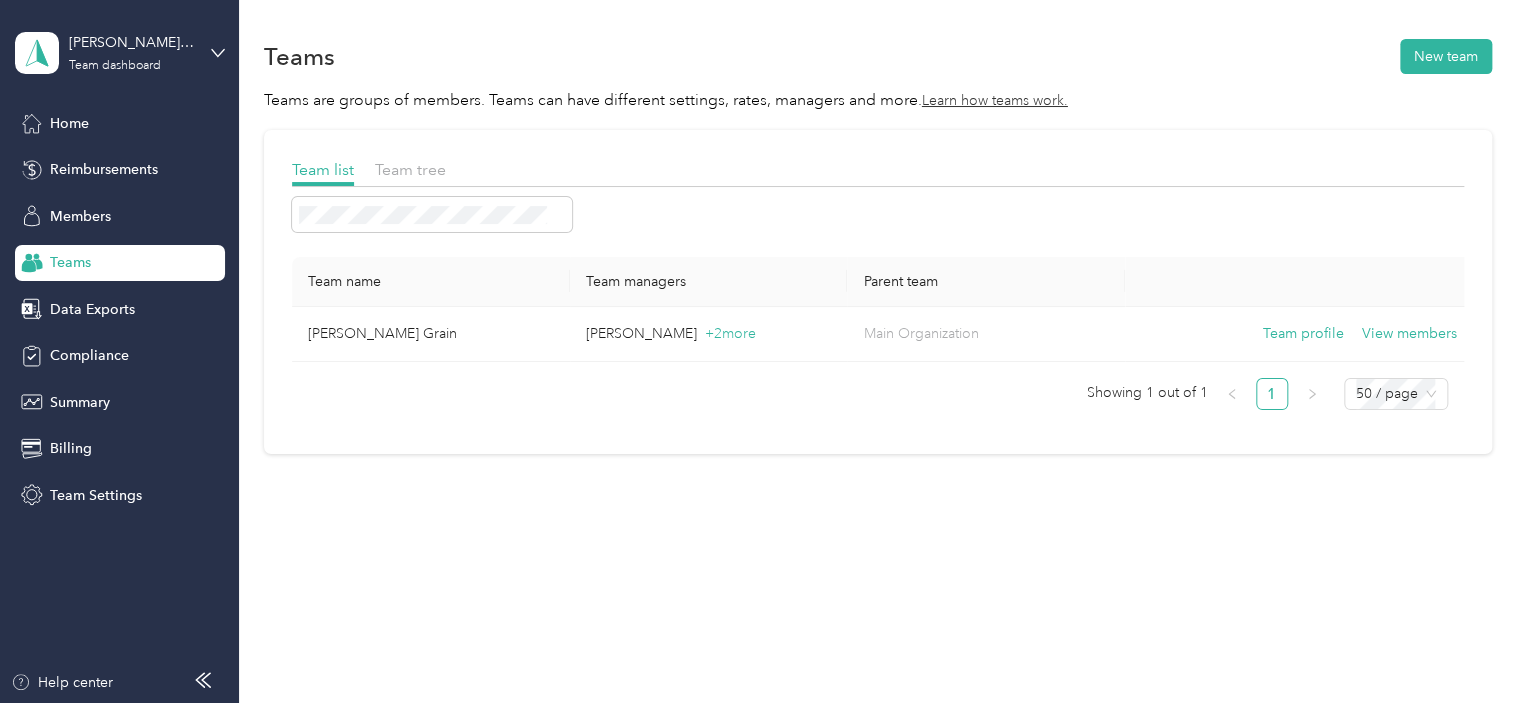 click on "Teams" at bounding box center (70, 262) 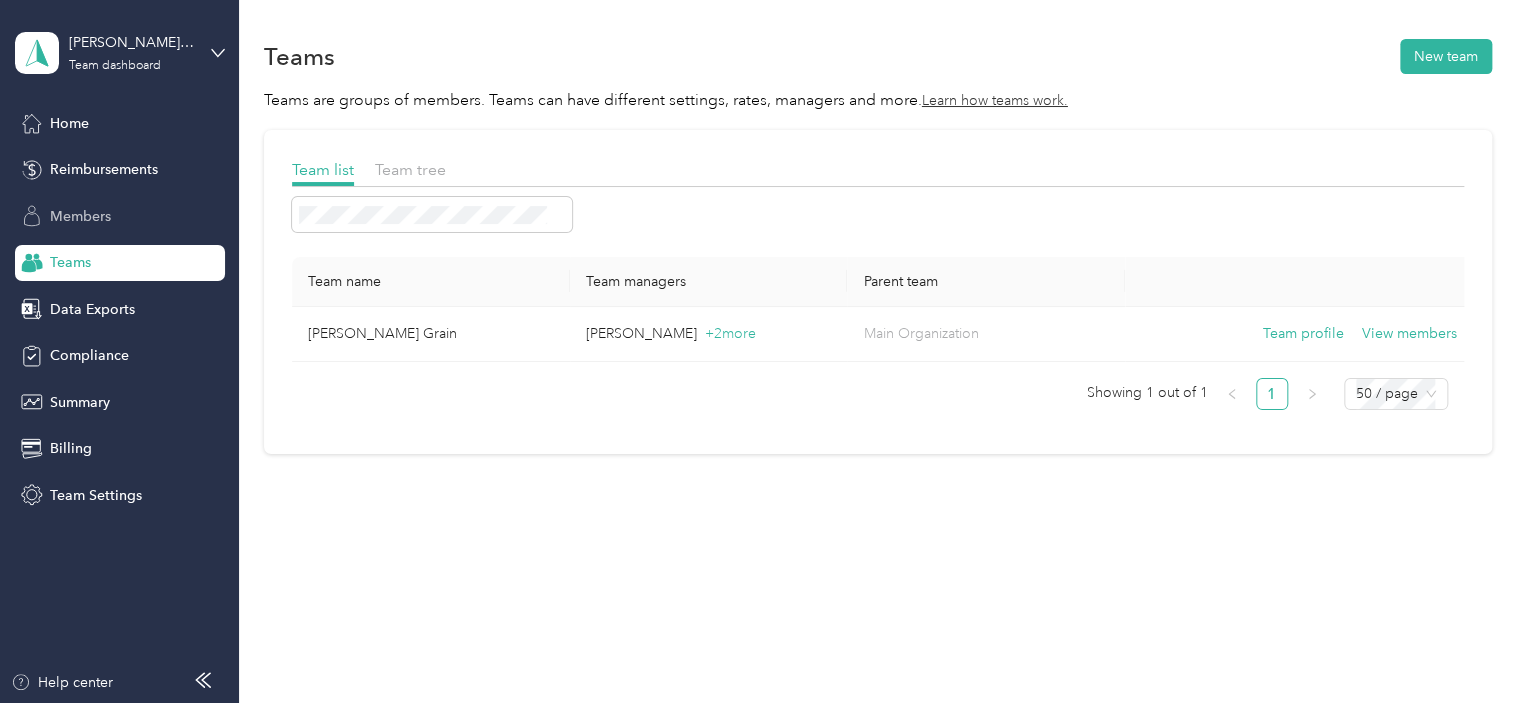 click on "Members" at bounding box center [80, 216] 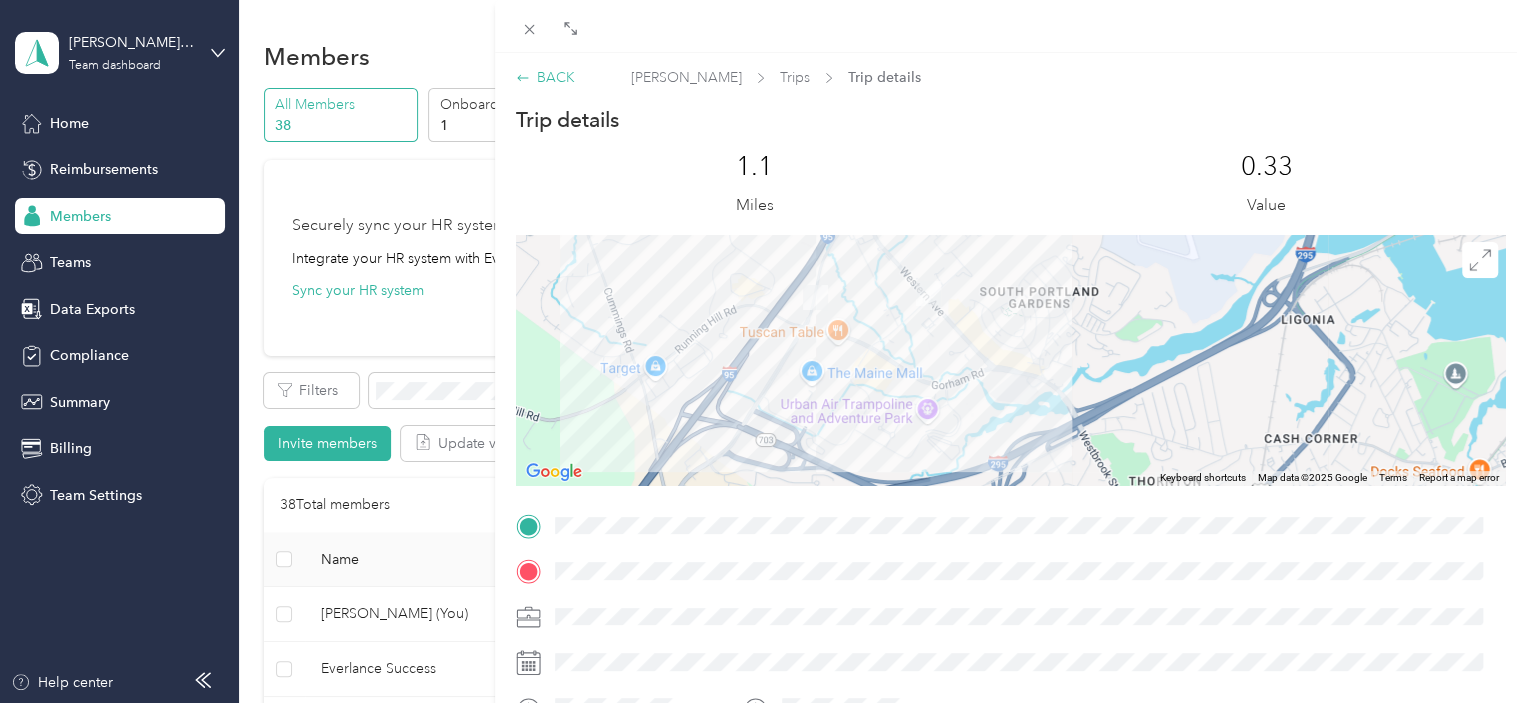 click on "BACK" at bounding box center [545, 77] 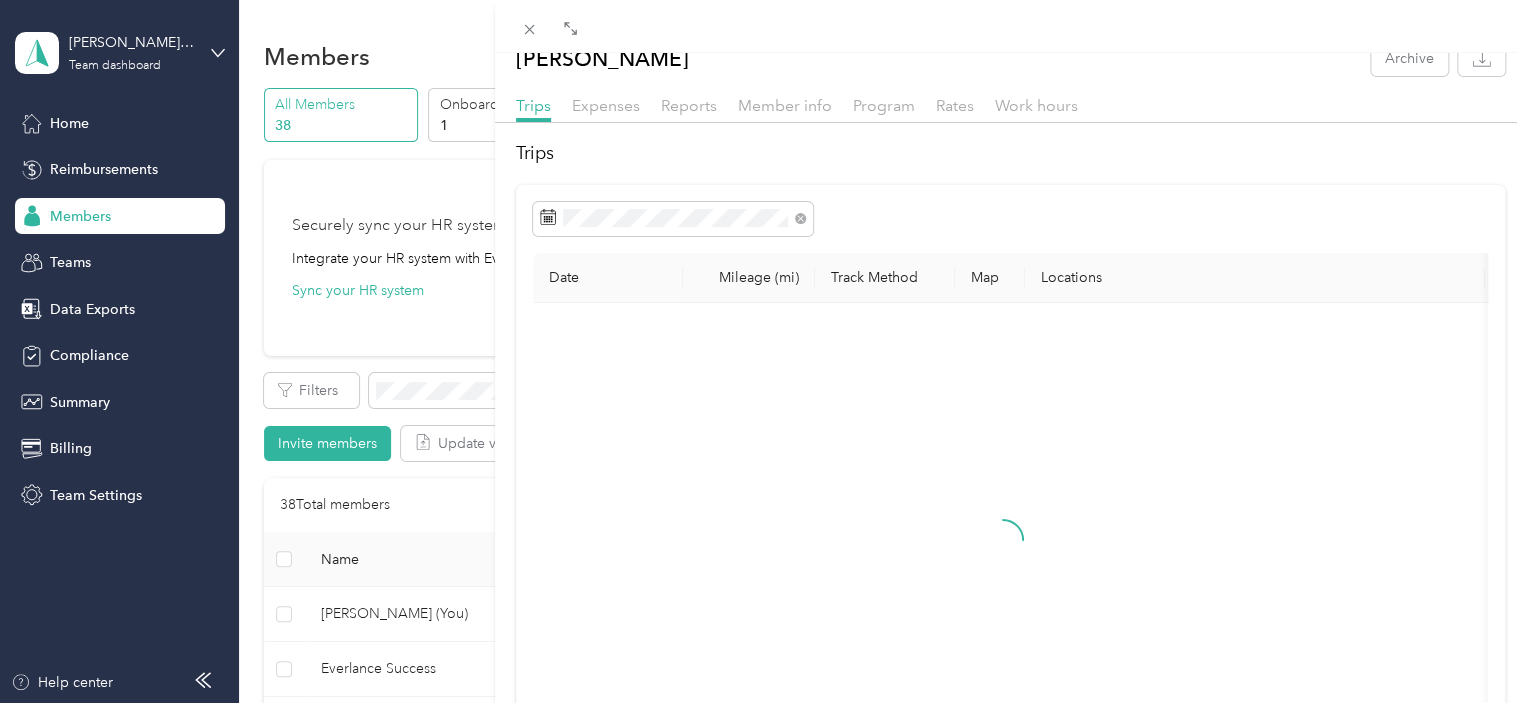scroll, scrollTop: 50, scrollLeft: 0, axis: vertical 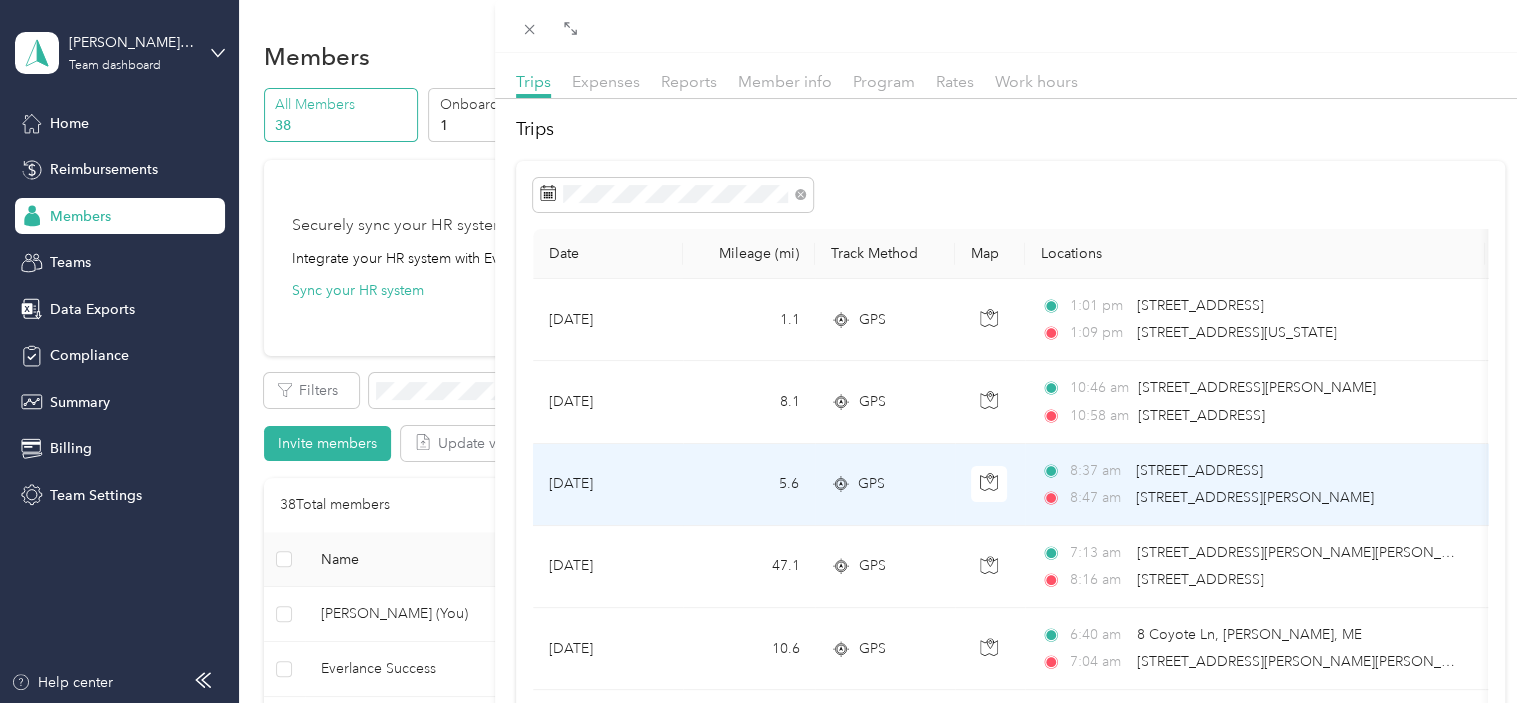 click on "[STREET_ADDRESS]" at bounding box center (1199, 470) 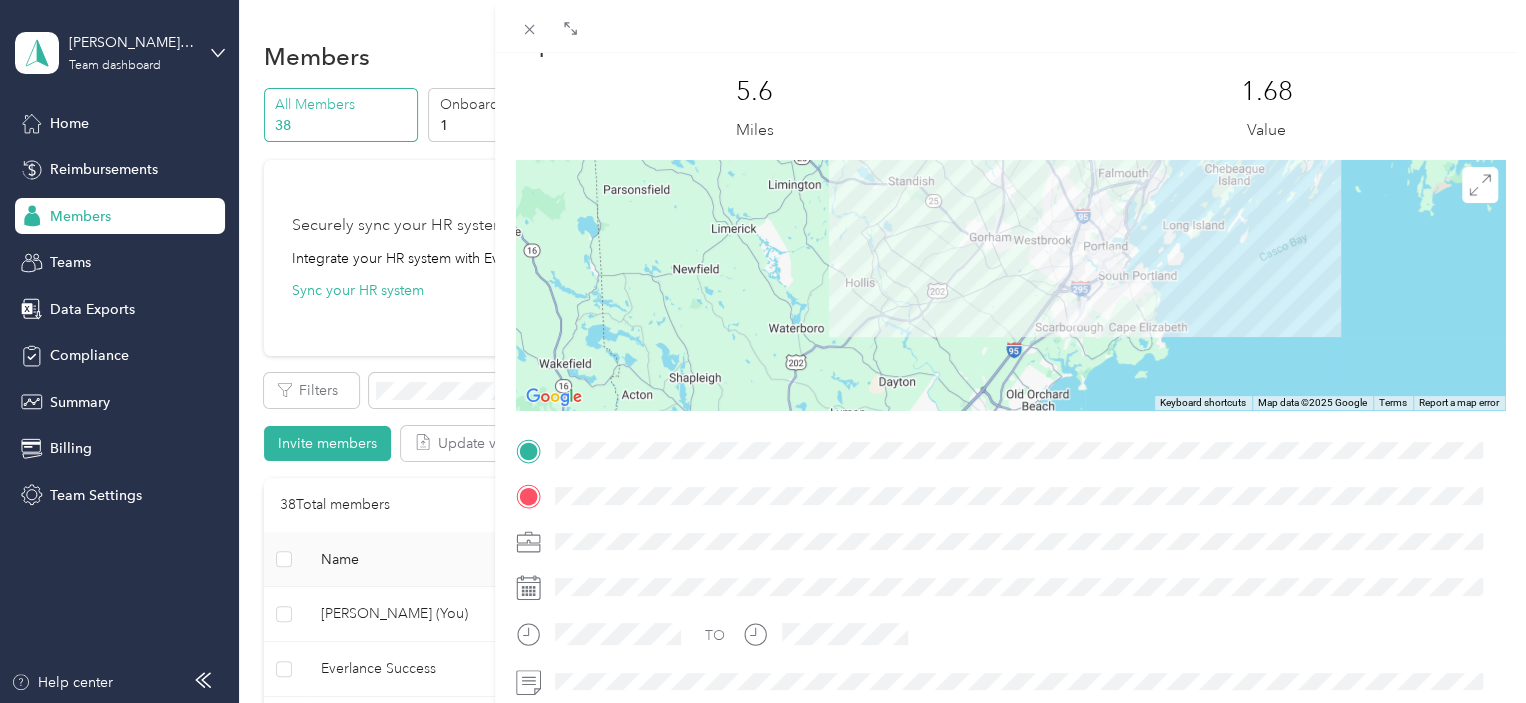 scroll, scrollTop: 100, scrollLeft: 0, axis: vertical 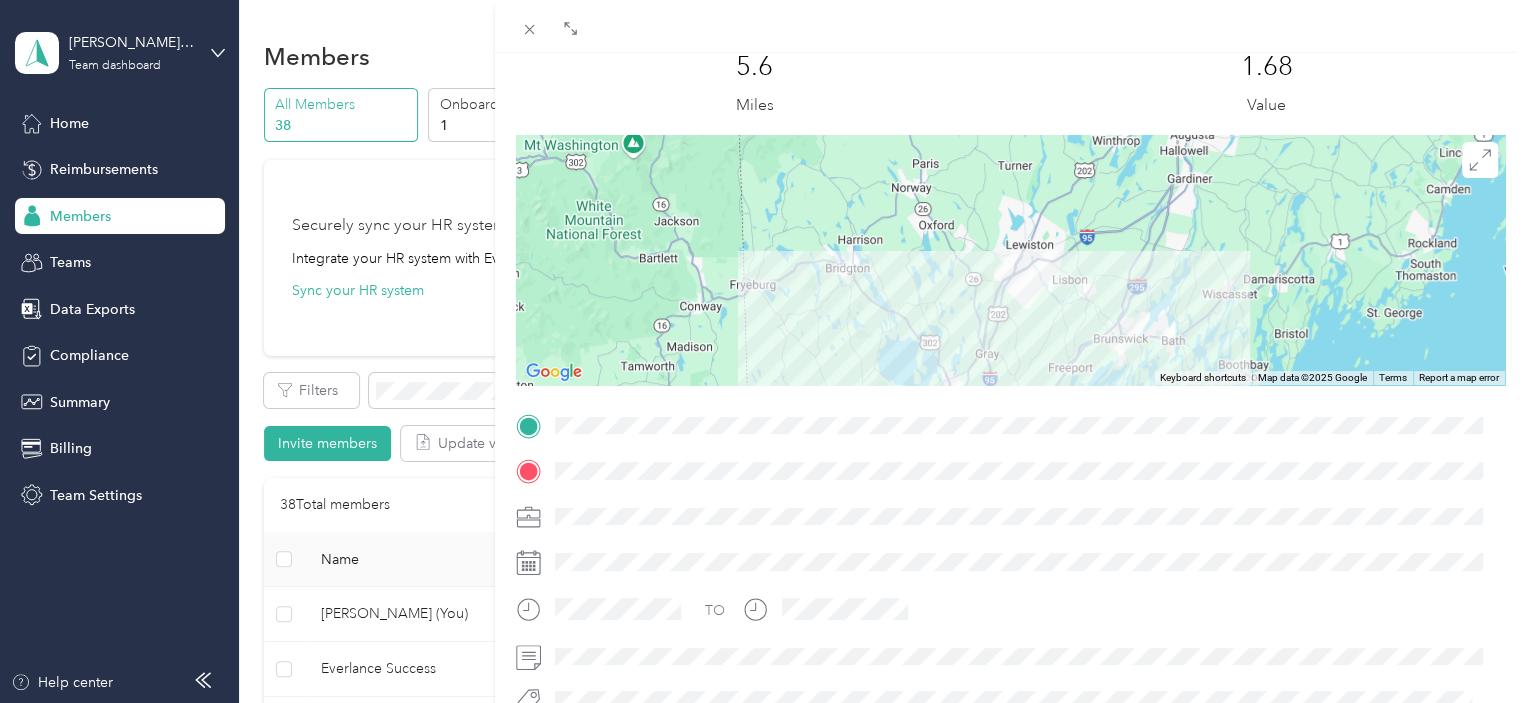 click on "Trip details This trip cannot be edited because it is either under review, approved, or paid. Contact your Team Manager to edit it. 5.6 Miles 1.68 Value  ← Move left → Move right ↑ Move up ↓ Move down + Zoom in - Zoom out Home Jump left by 75% End Jump right by 75% Page Up Jump up by 75% Page Down Jump down by 75% To navigate, press the arrow keys. Keyboard shortcuts Map Data Map data ©2025 Google Map data ©2025 Google 10 km  Click to toggle between metric and imperial units Terms Report a map error TO" at bounding box center [1010, 451] 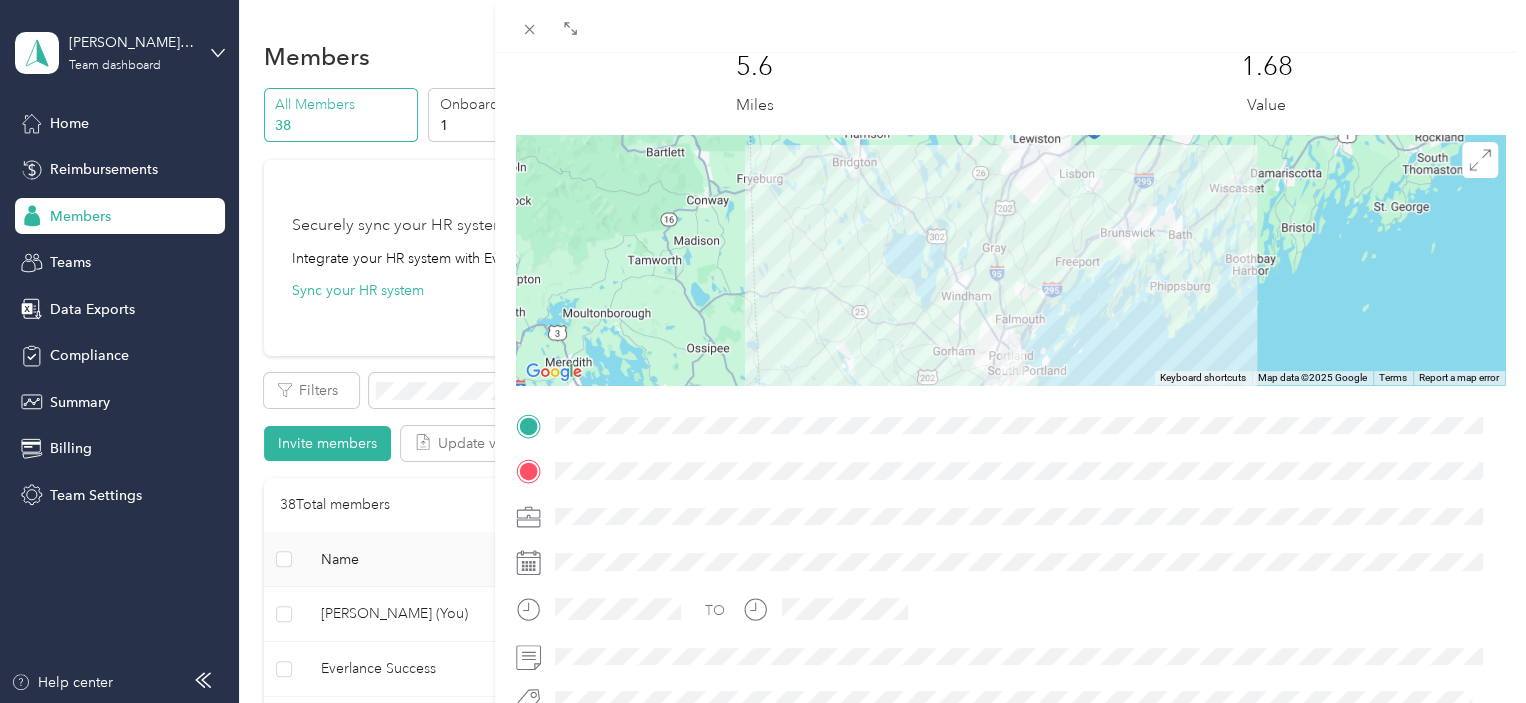 click at bounding box center (1026, 562) 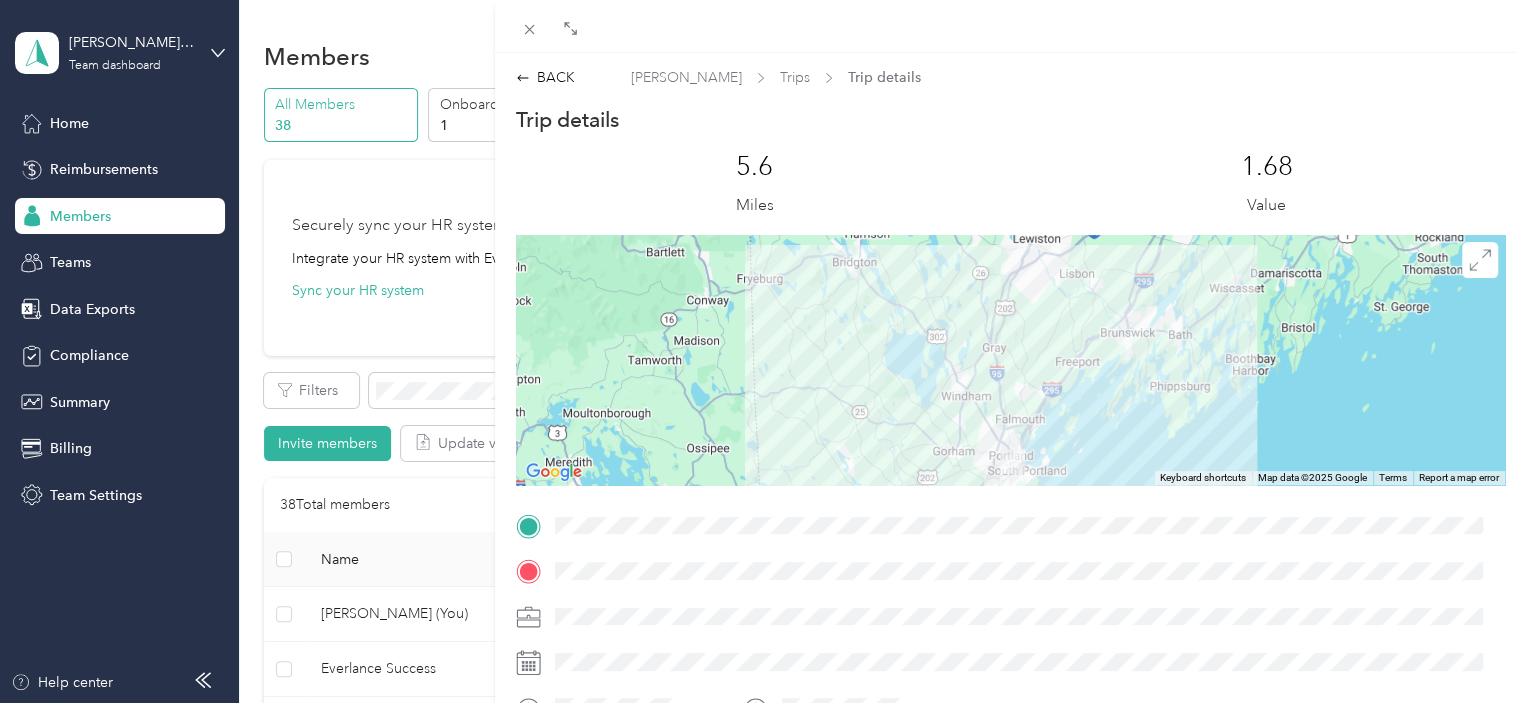 scroll, scrollTop: 0, scrollLeft: 0, axis: both 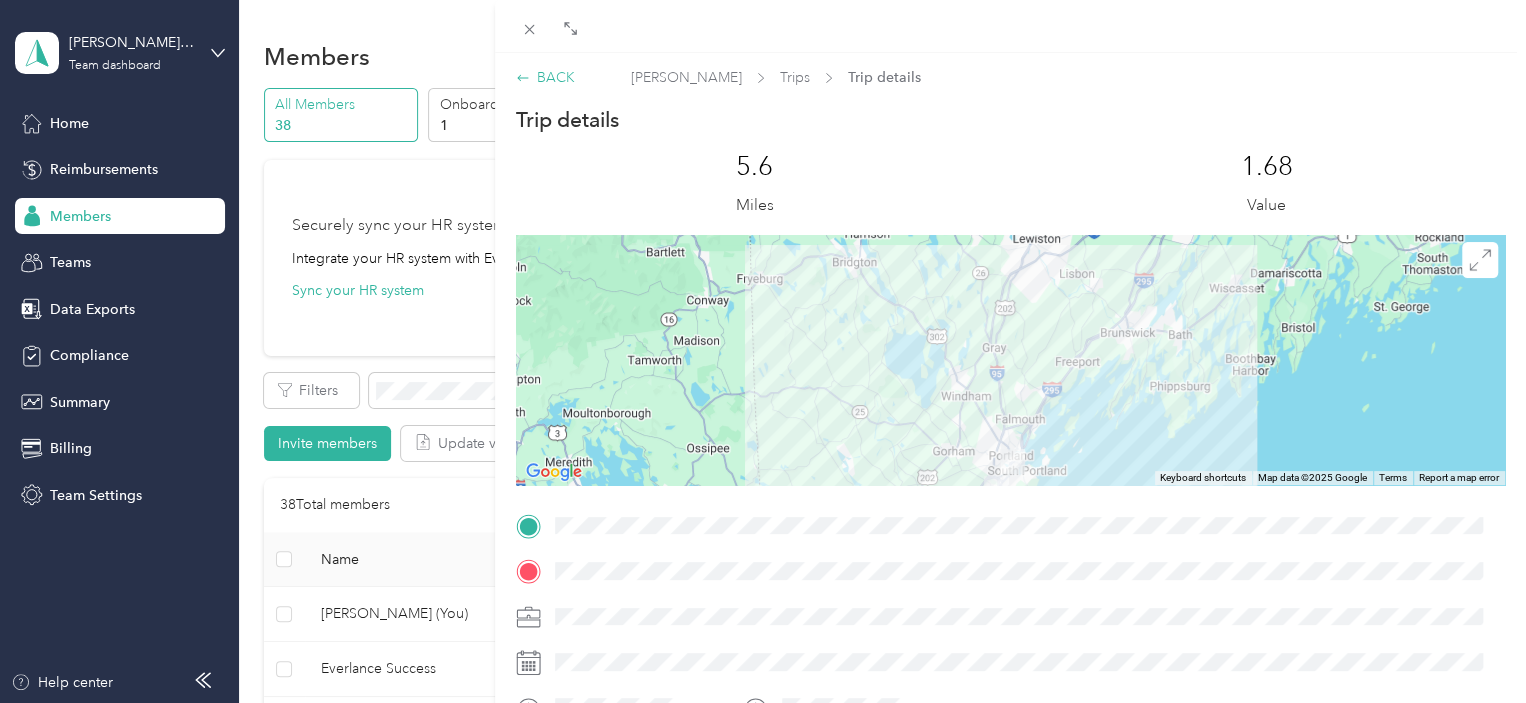 click on "BACK" at bounding box center (545, 77) 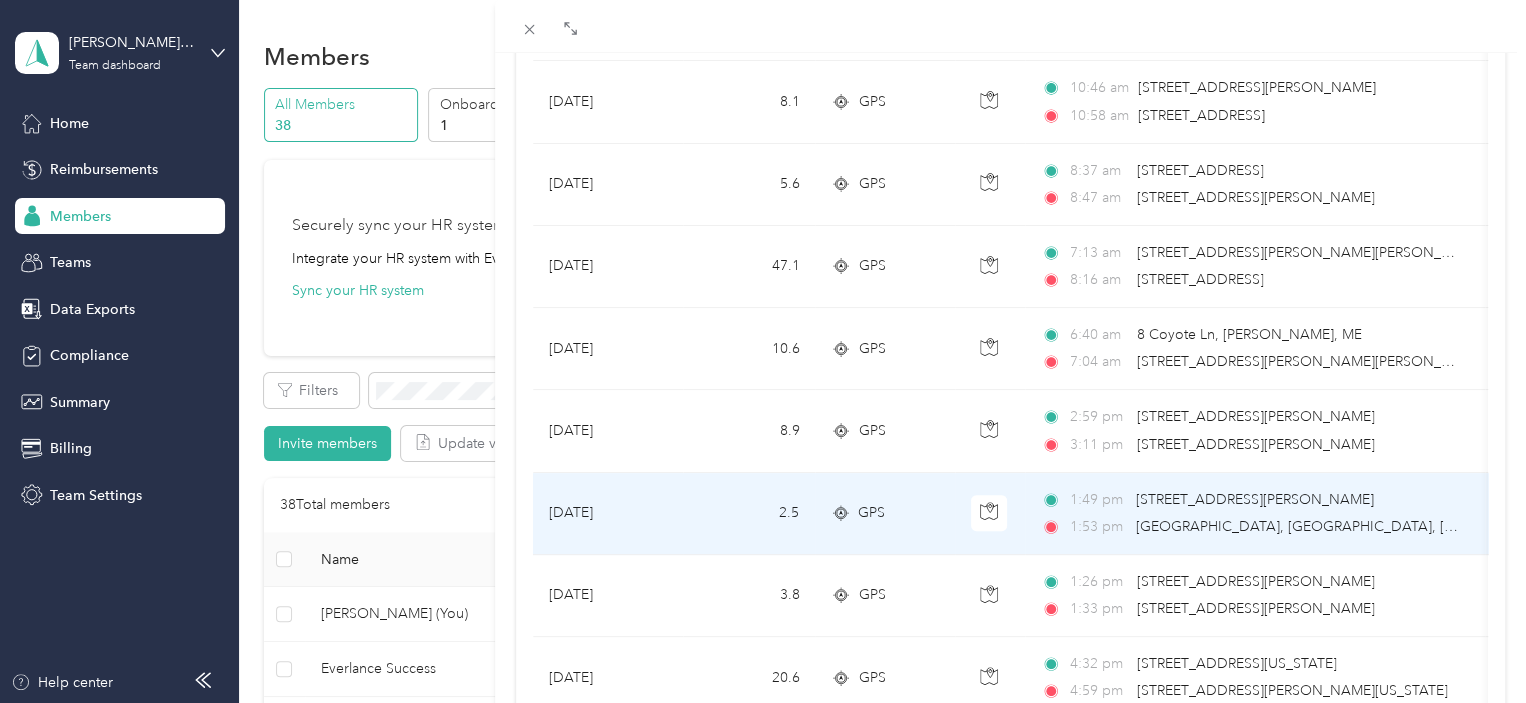 scroll, scrollTop: 324, scrollLeft: 0, axis: vertical 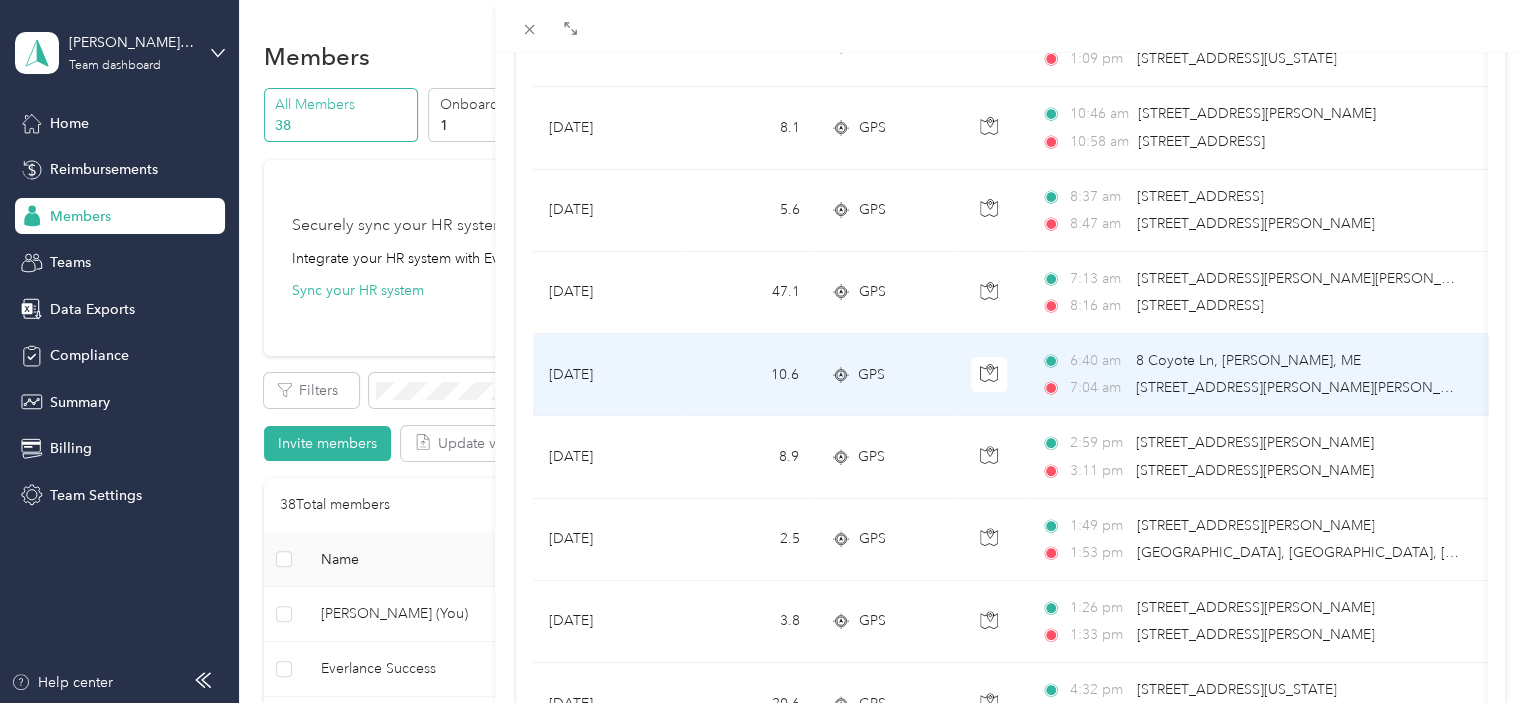 click on "[STREET_ADDRESS][PERSON_NAME][PERSON_NAME]" at bounding box center [1310, 387] 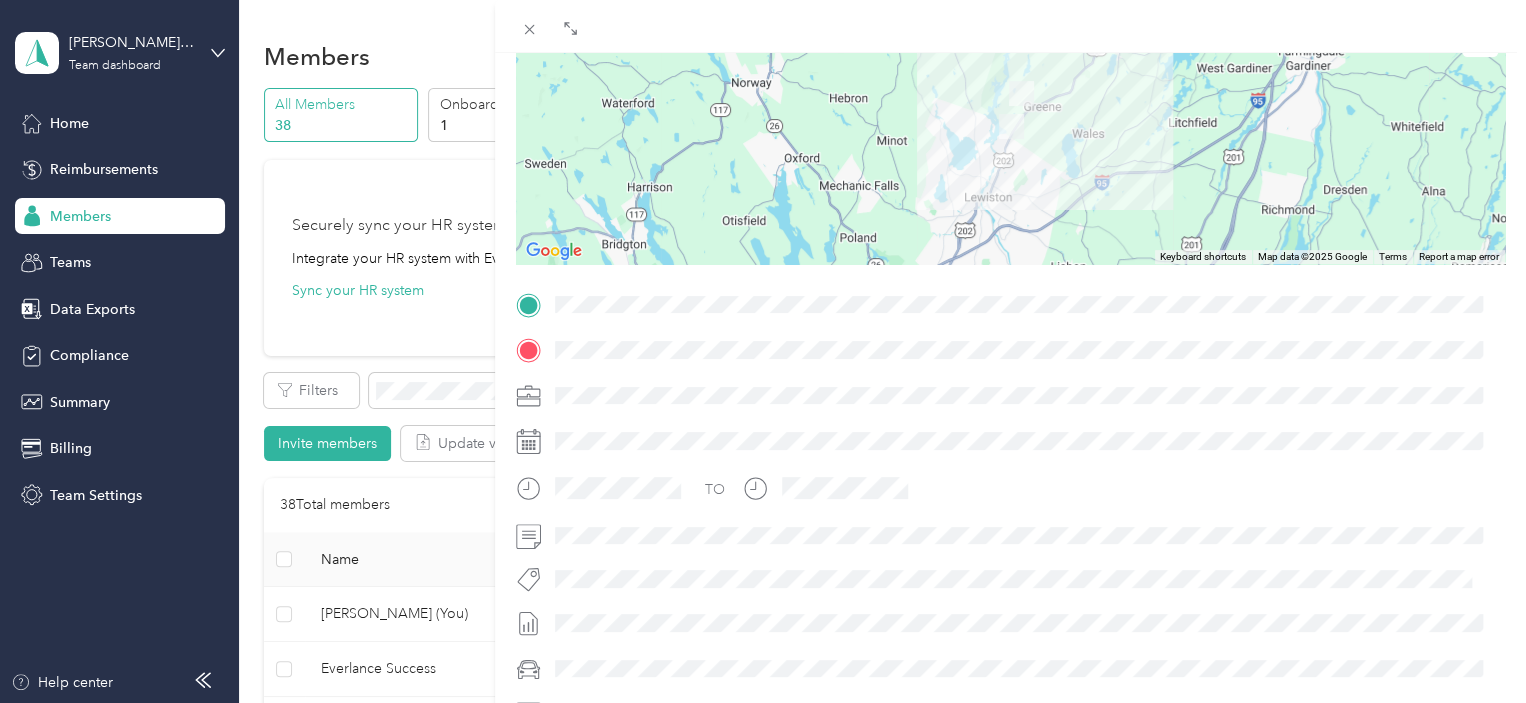 scroll, scrollTop: 100, scrollLeft: 0, axis: vertical 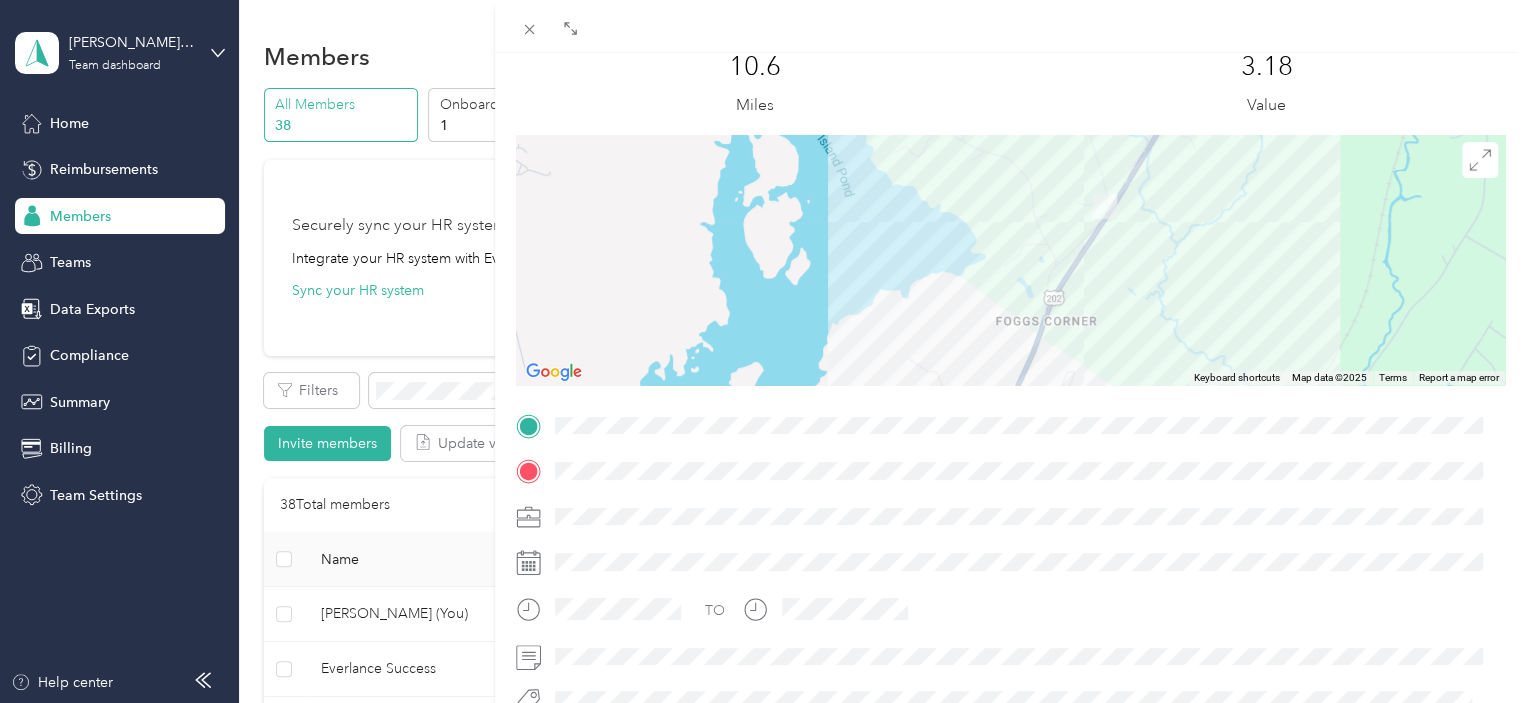 drag, startPoint x: 1183, startPoint y: 244, endPoint x: 1177, endPoint y: 290, distance: 46.389652 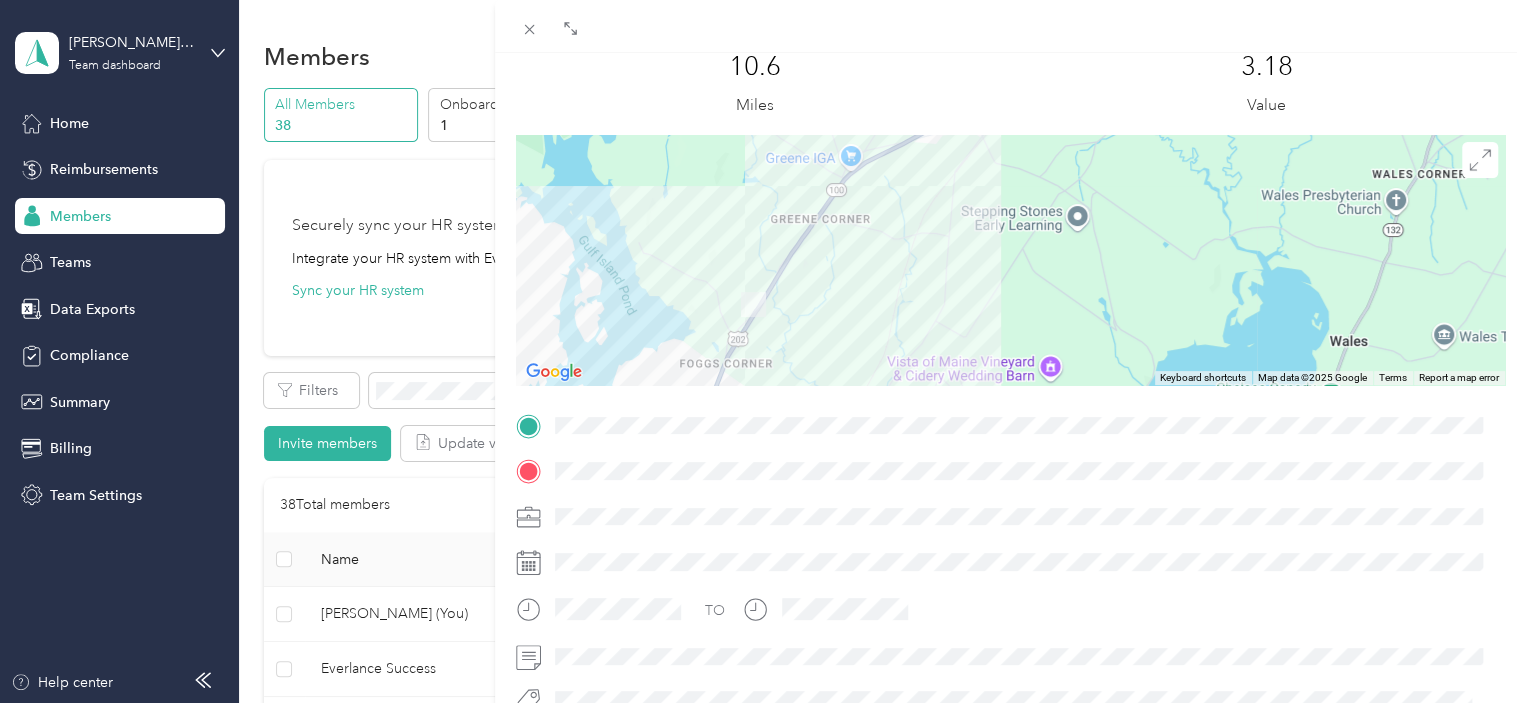 click on "3.18 Value" at bounding box center (1266, 84) 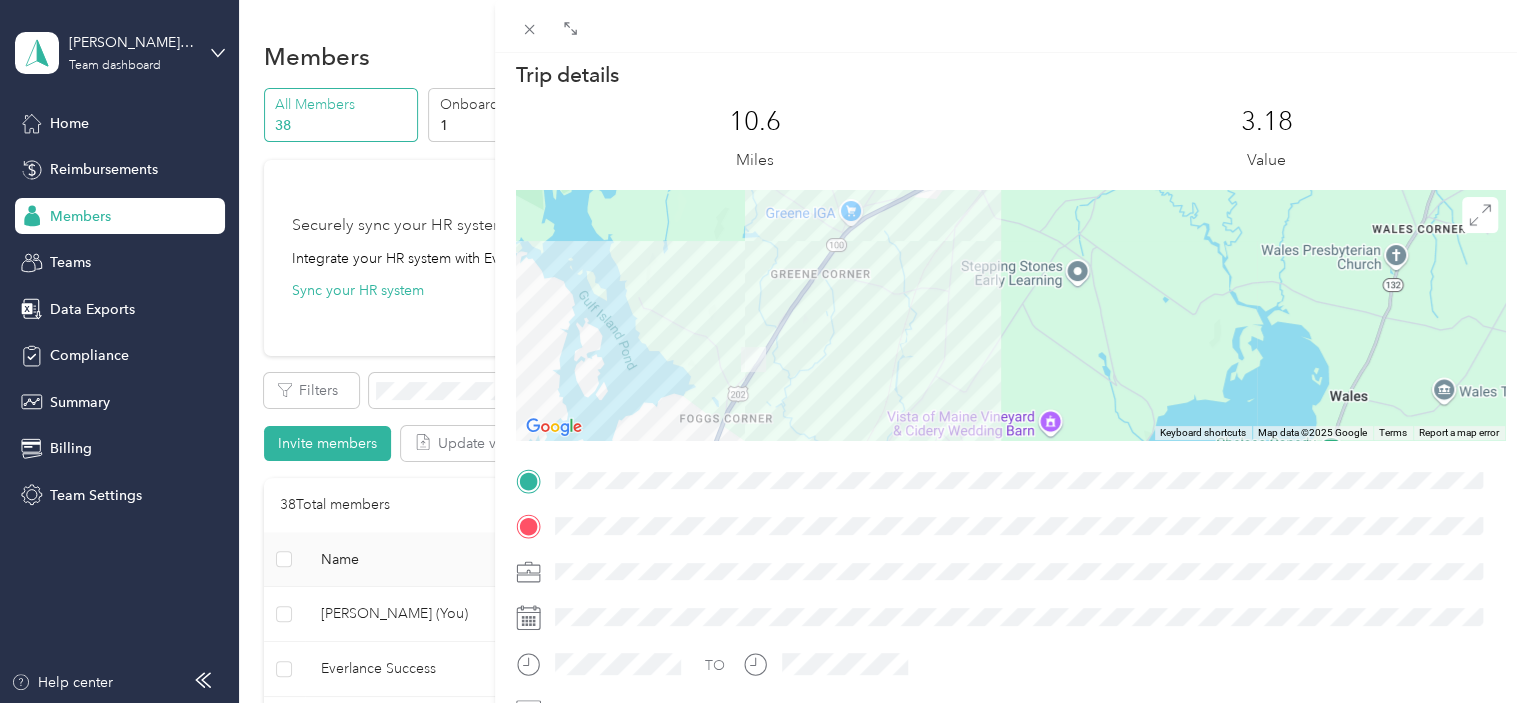 scroll, scrollTop: 0, scrollLeft: 0, axis: both 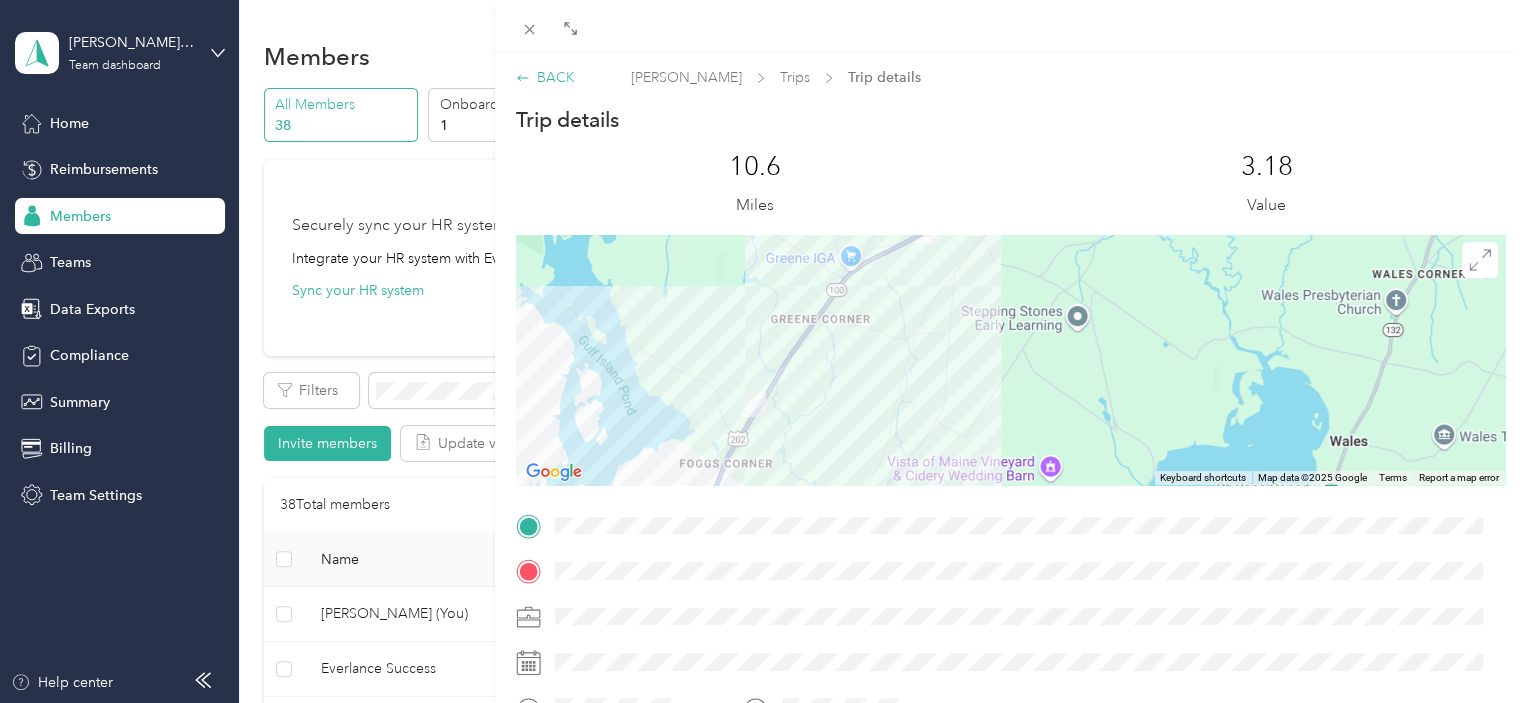 click on "BACK" at bounding box center (545, 77) 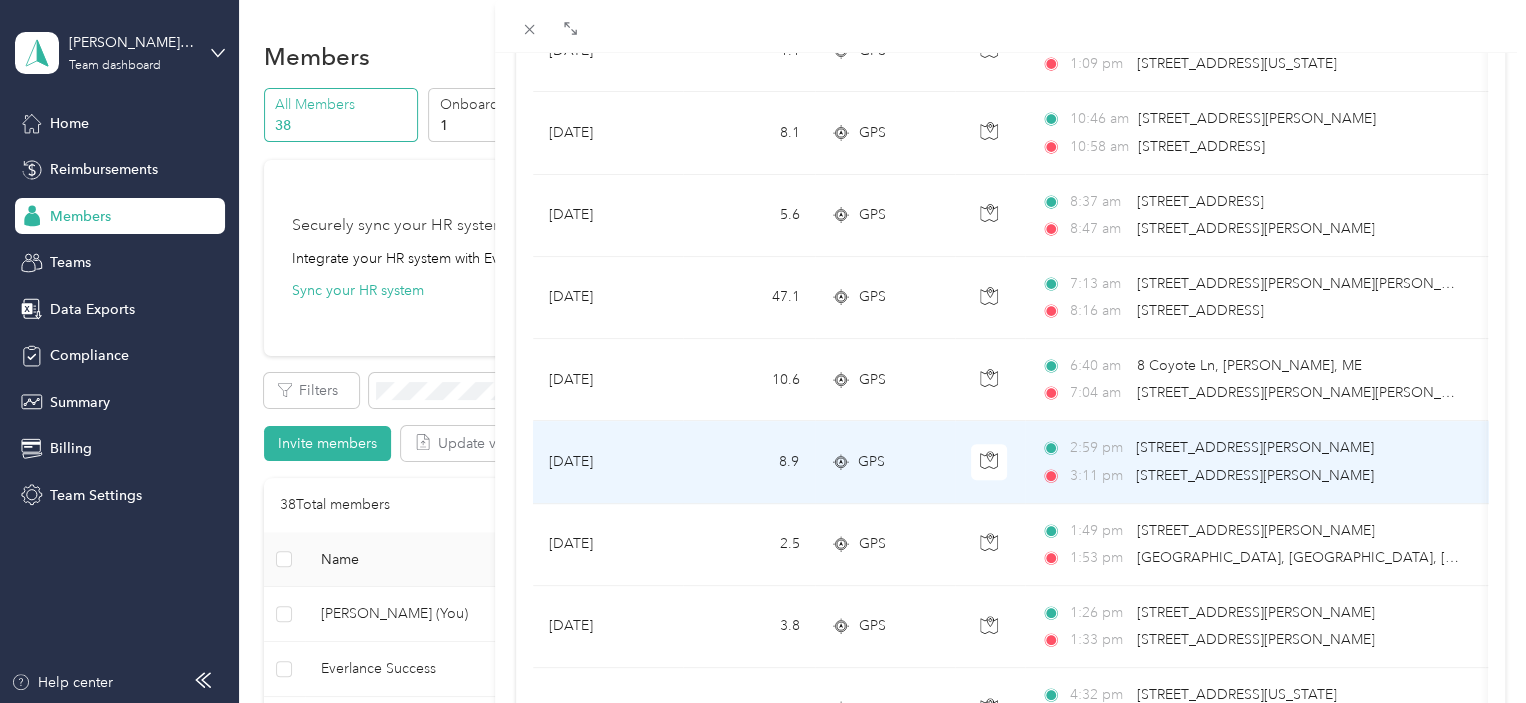 scroll, scrollTop: 324, scrollLeft: 0, axis: vertical 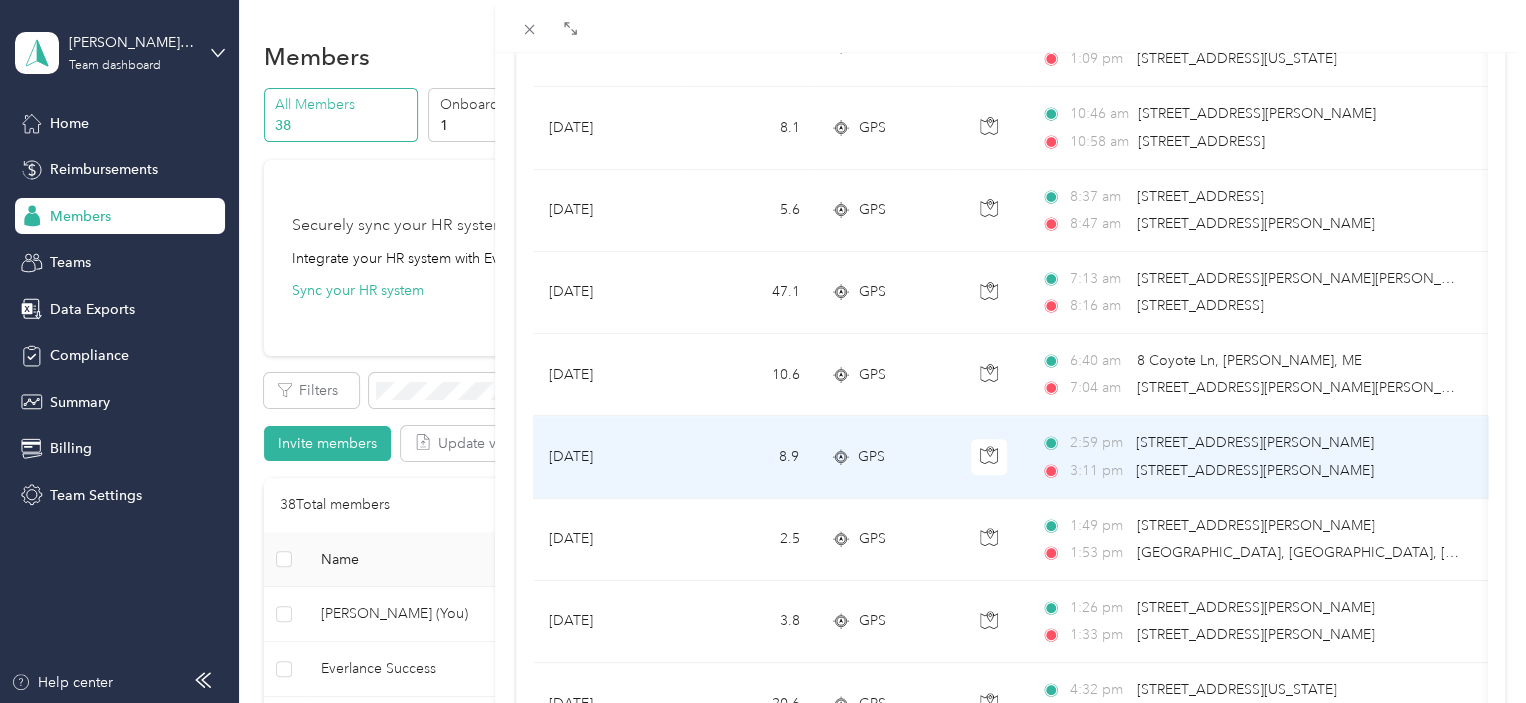click on "[STREET_ADDRESS][PERSON_NAME]" at bounding box center [1255, 443] 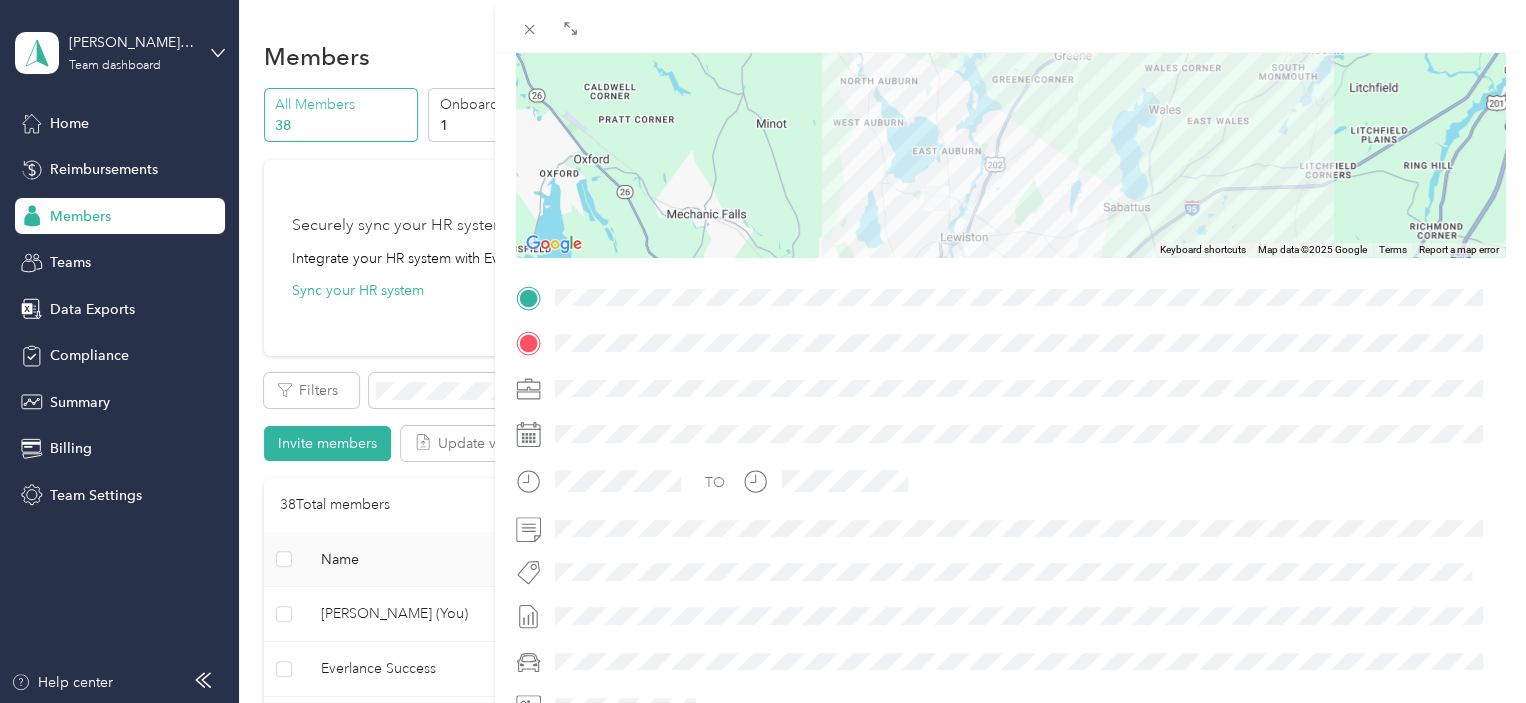 scroll, scrollTop: 200, scrollLeft: 0, axis: vertical 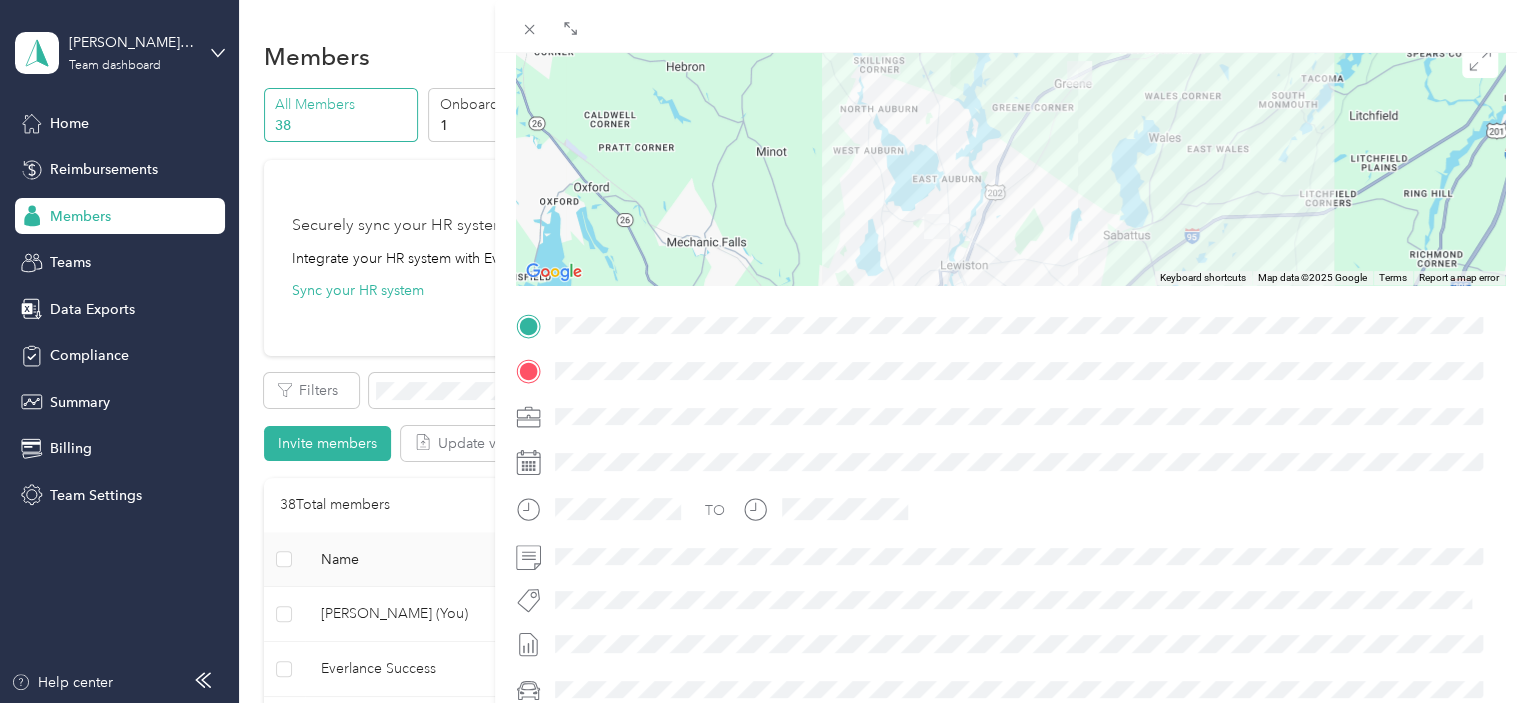 click at bounding box center (936, 226) 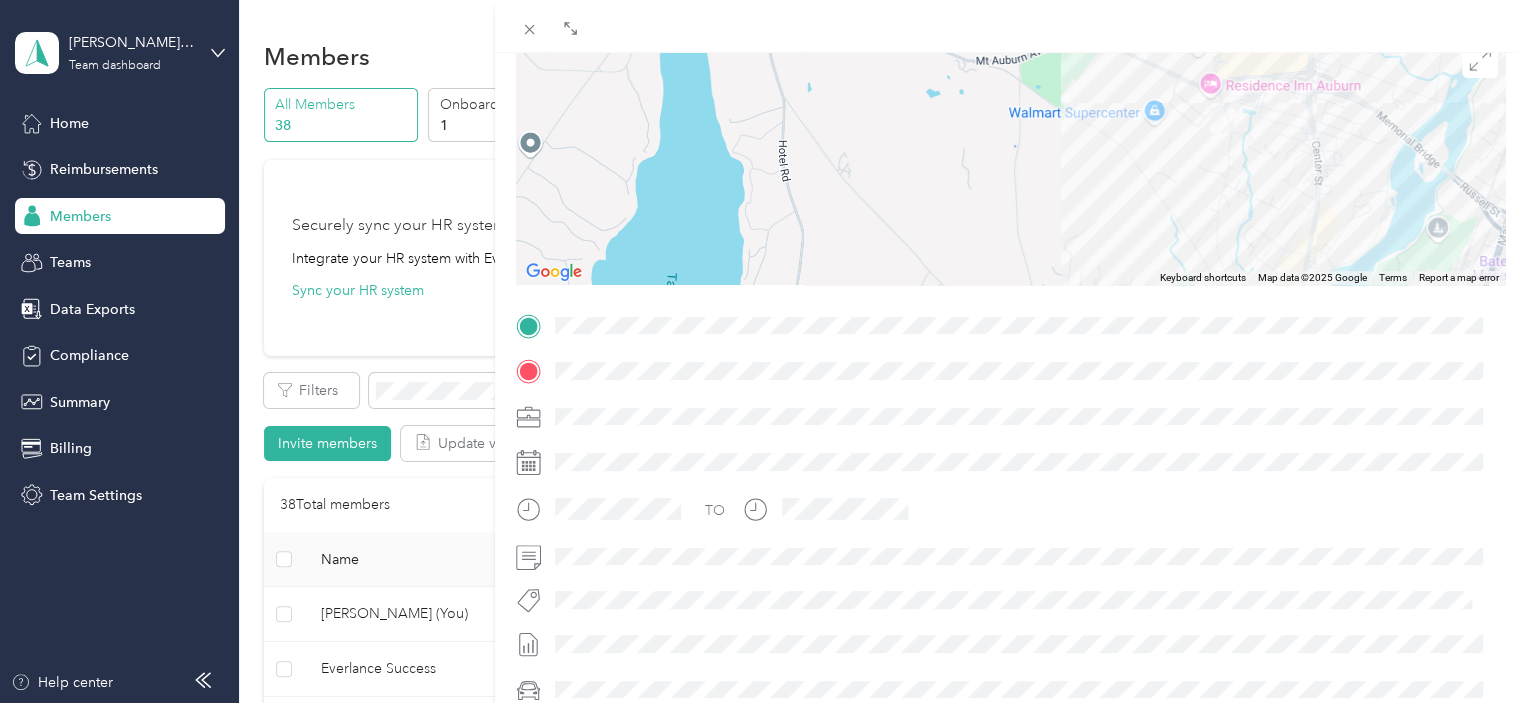 drag, startPoint x: 868, startPoint y: 179, endPoint x: 701, endPoint y: -14, distance: 255.22147 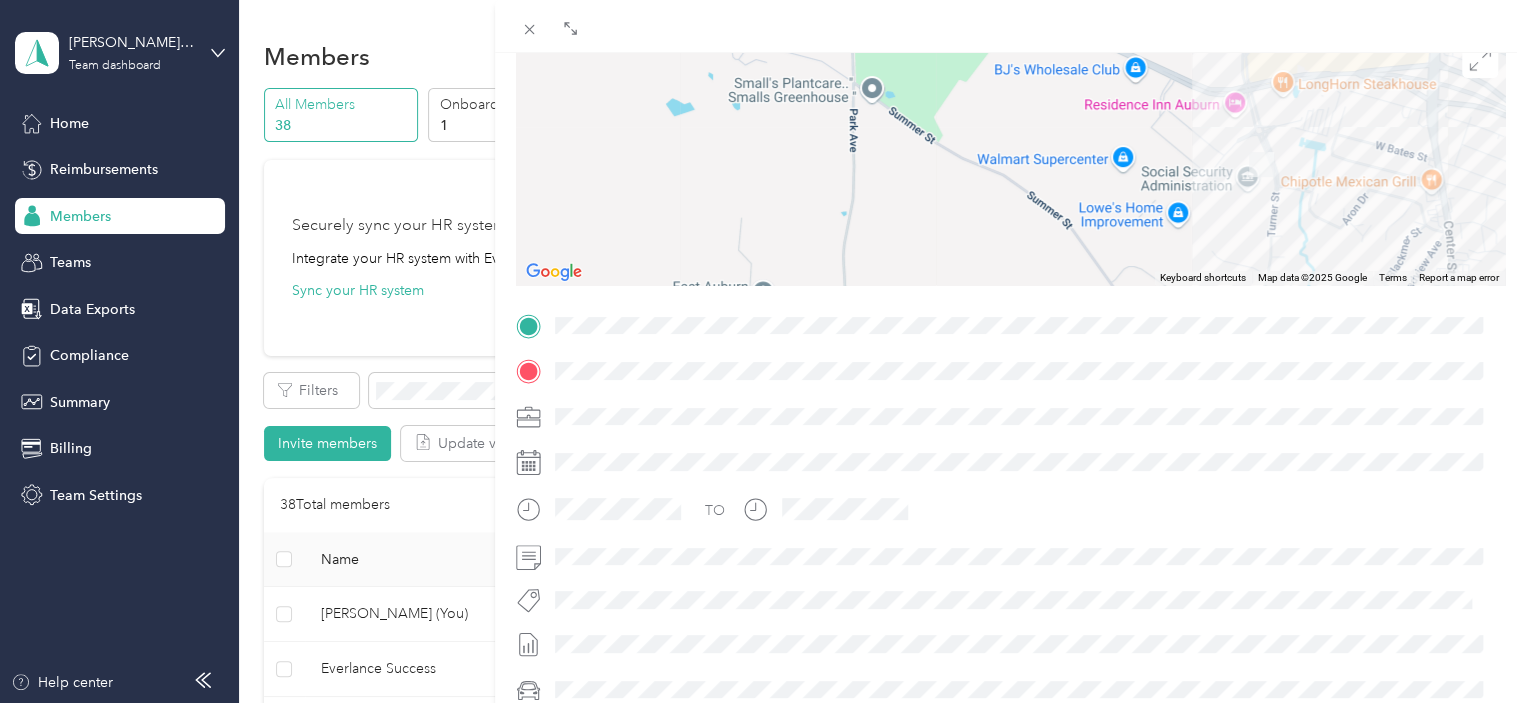 drag, startPoint x: 1127, startPoint y: 179, endPoint x: 797, endPoint y: 192, distance: 330.25595 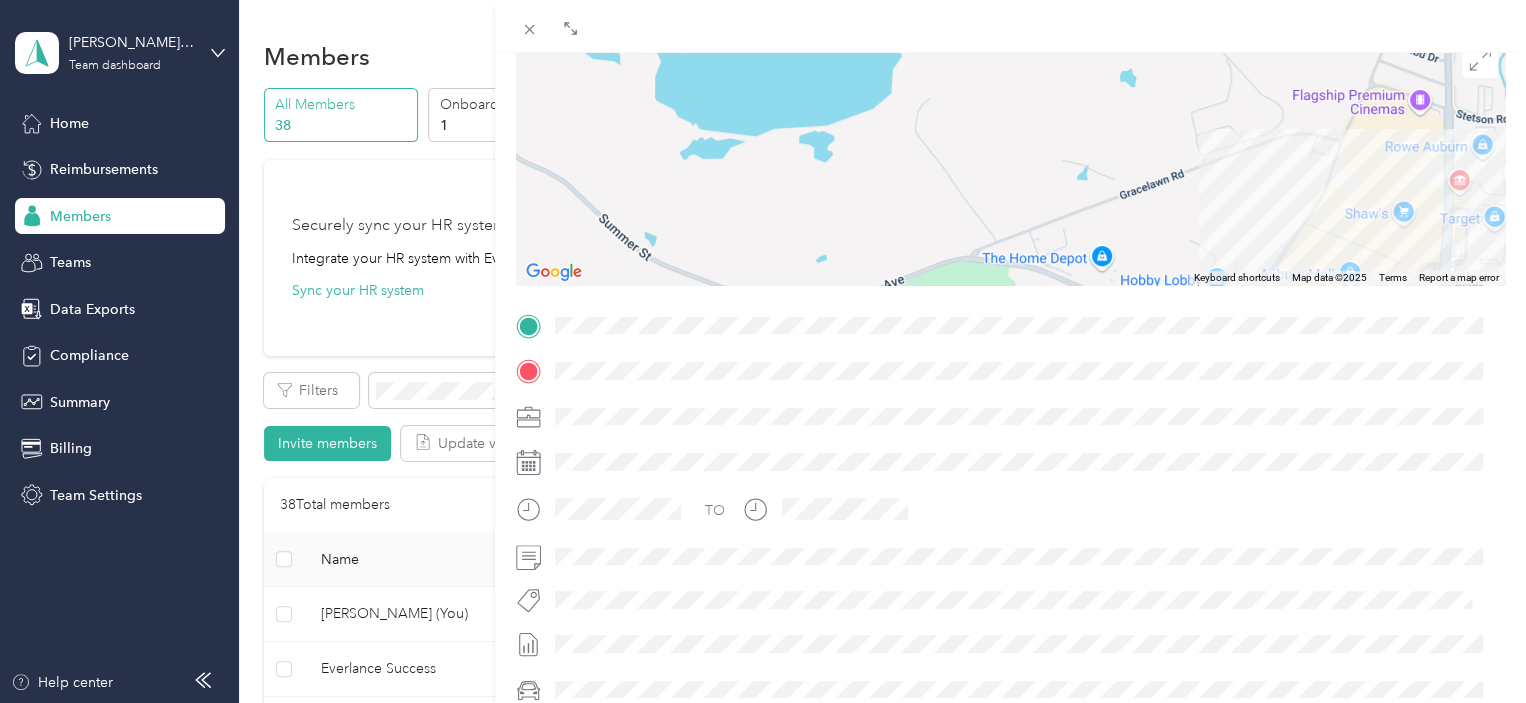 drag, startPoint x: 778, startPoint y: 277, endPoint x: 822, endPoint y: 454, distance: 182.38695 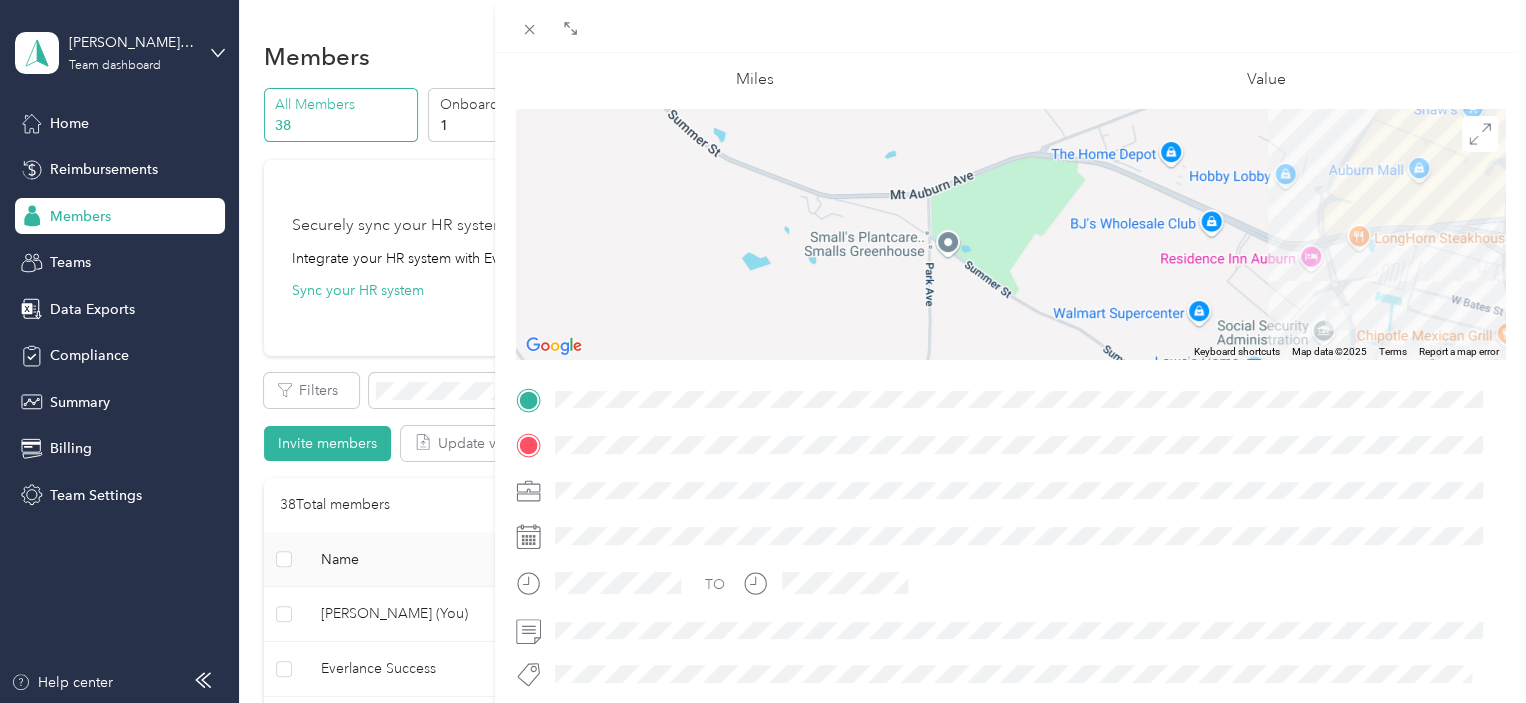 scroll, scrollTop: 0, scrollLeft: 0, axis: both 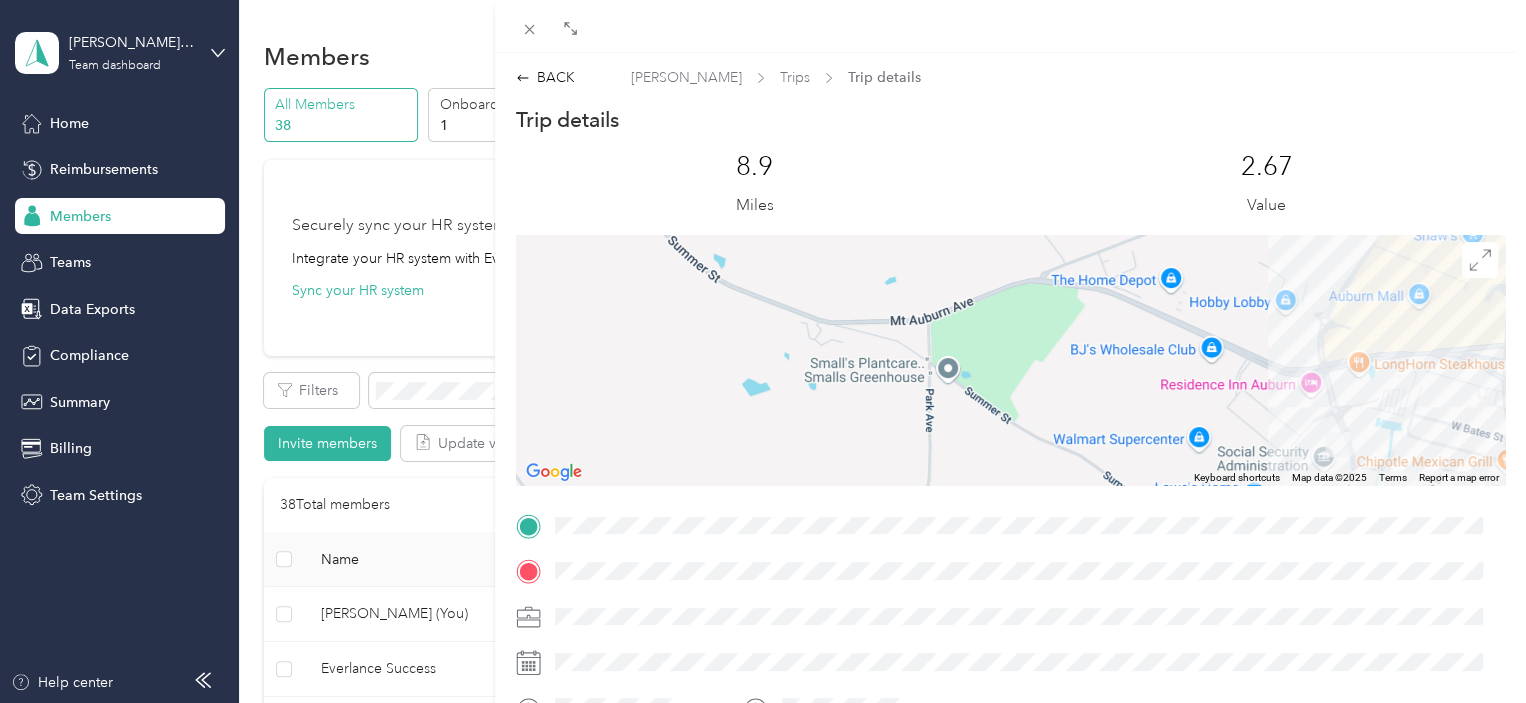 click on "BACK [PERSON_NAME]	 Trips Trip details Trip details This trip cannot be edited because it is either under review, approved, or paid. Contact your Team Manager to edit it. 8.9 Miles 2.67 Value  ← Move left → Move right ↑ Move up ↓ Move down + Zoom in - Zoom out Home Jump left by 75% End Jump right by 75% Page Up Jump up by 75% Page Down Jump down by 75% To navigate, press the arrow keys. Keyboard shortcuts Map Data Map data ©2025 Map data ©2025 200 m  Click to toggle between metric and imperial units Terms Report a map error TO" at bounding box center (1010, 524) 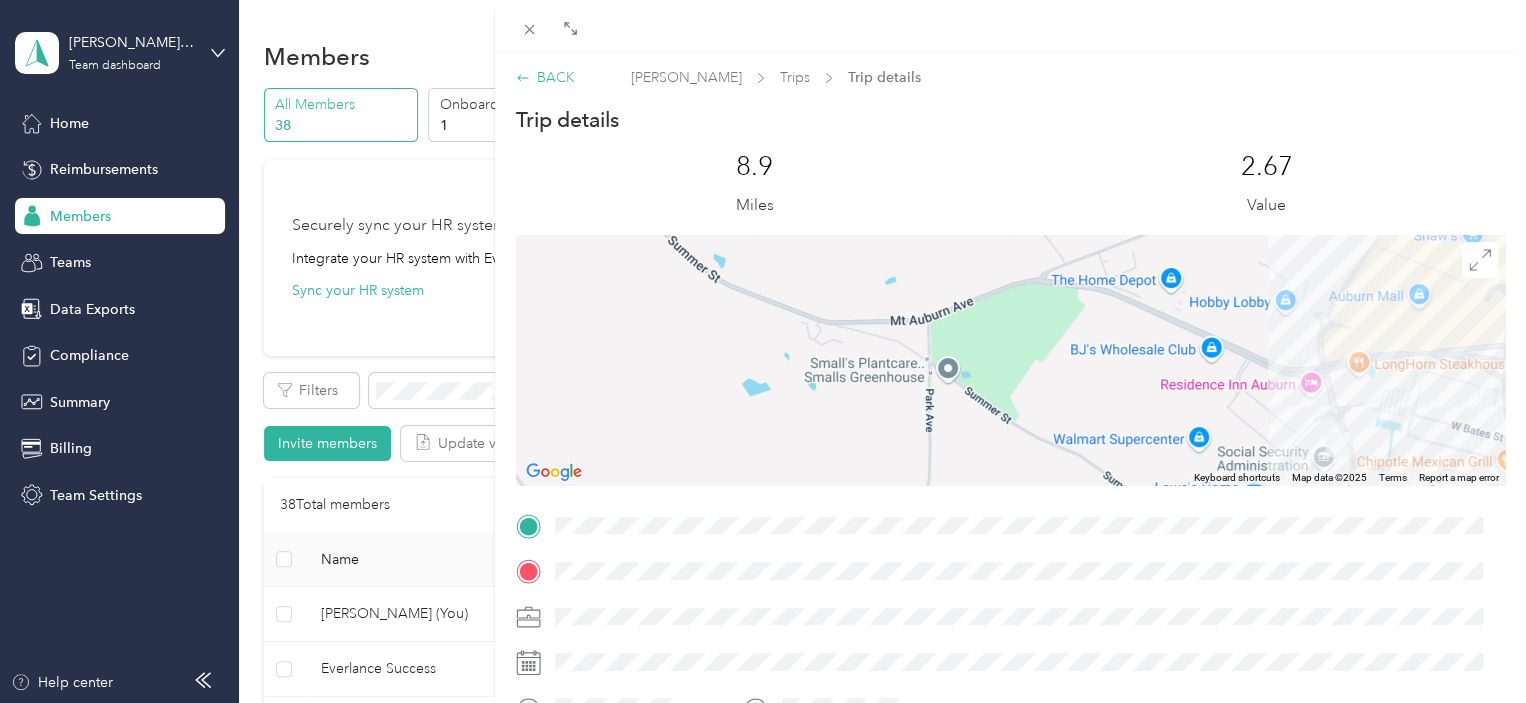 click on "BACK" at bounding box center [545, 77] 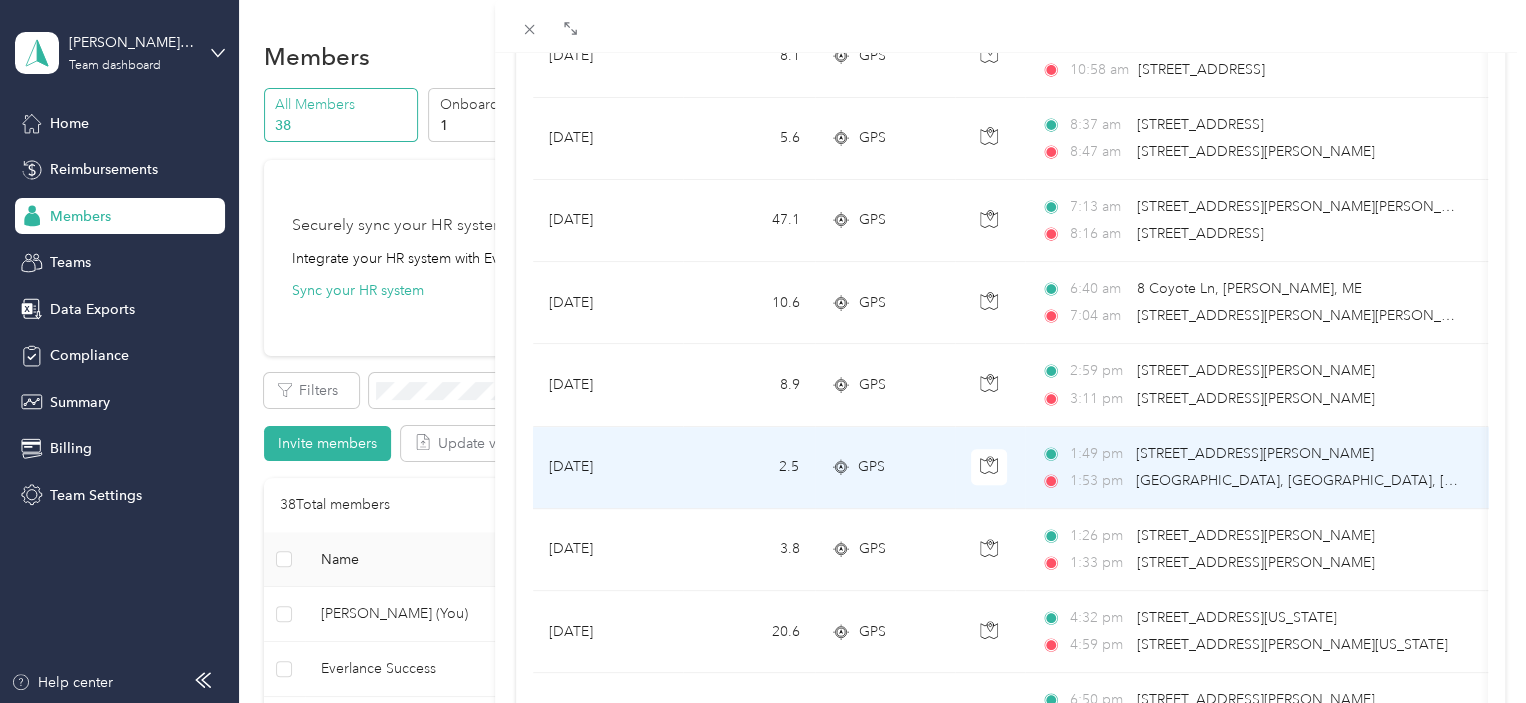 scroll, scrollTop: 450, scrollLeft: 0, axis: vertical 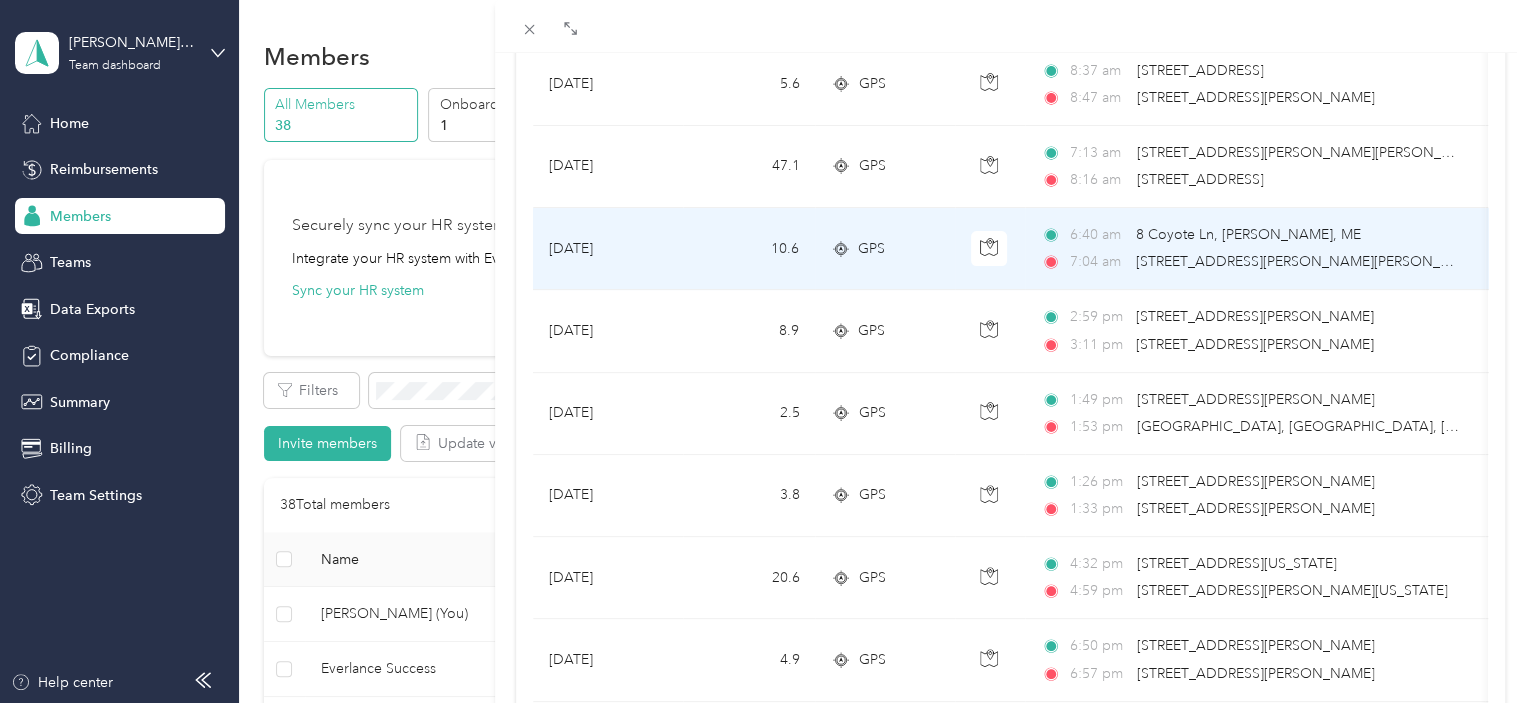 click on "[STREET_ADDRESS][PERSON_NAME][PERSON_NAME]" at bounding box center (1310, 261) 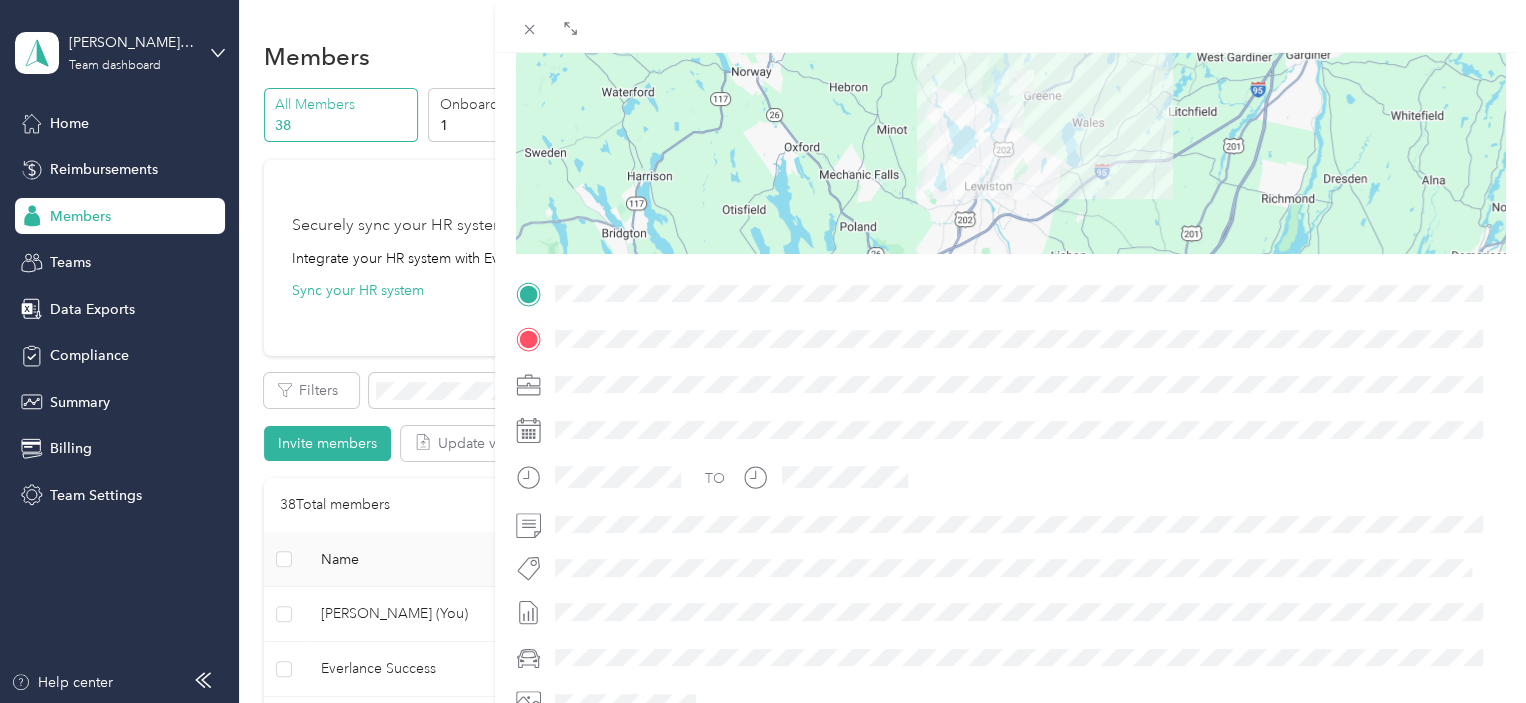 scroll, scrollTop: 100, scrollLeft: 0, axis: vertical 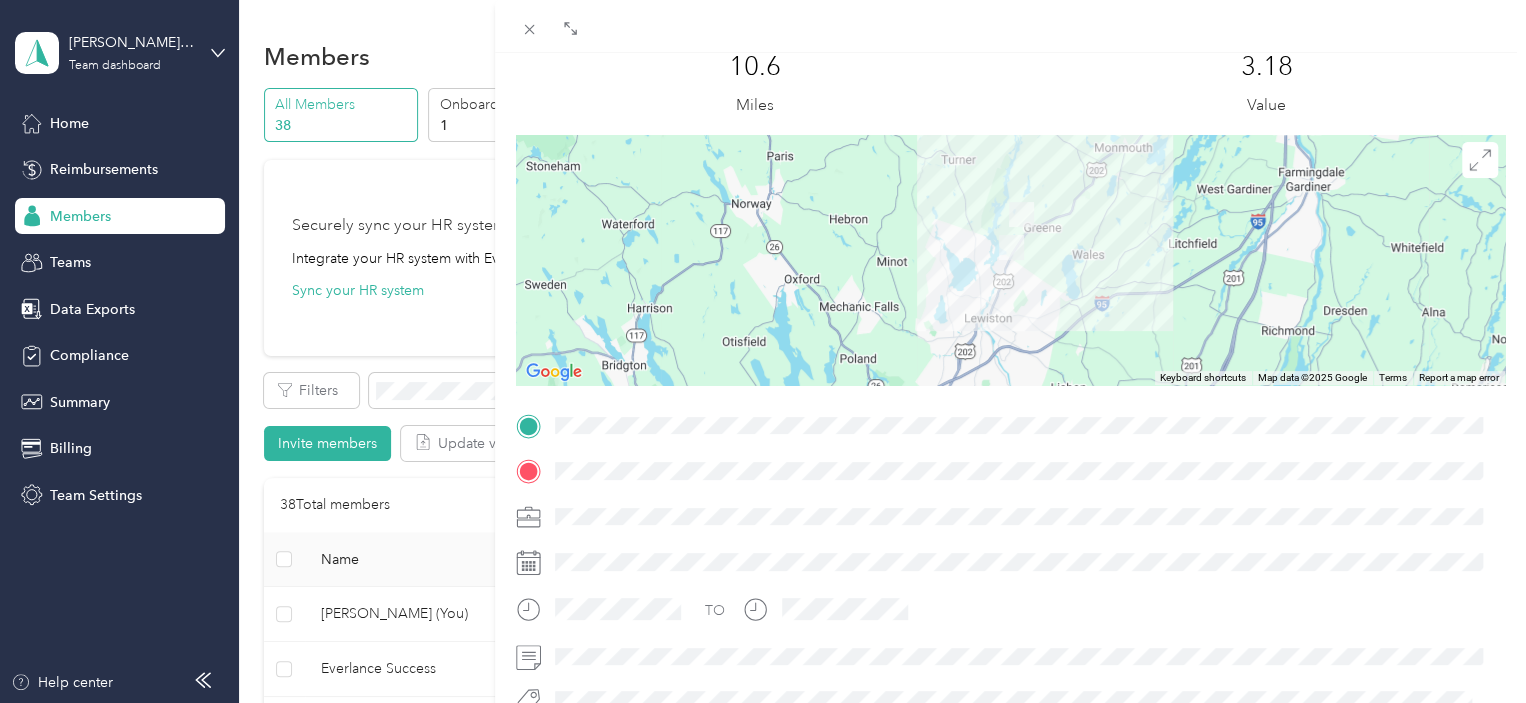 click at bounding box center (1021, 214) 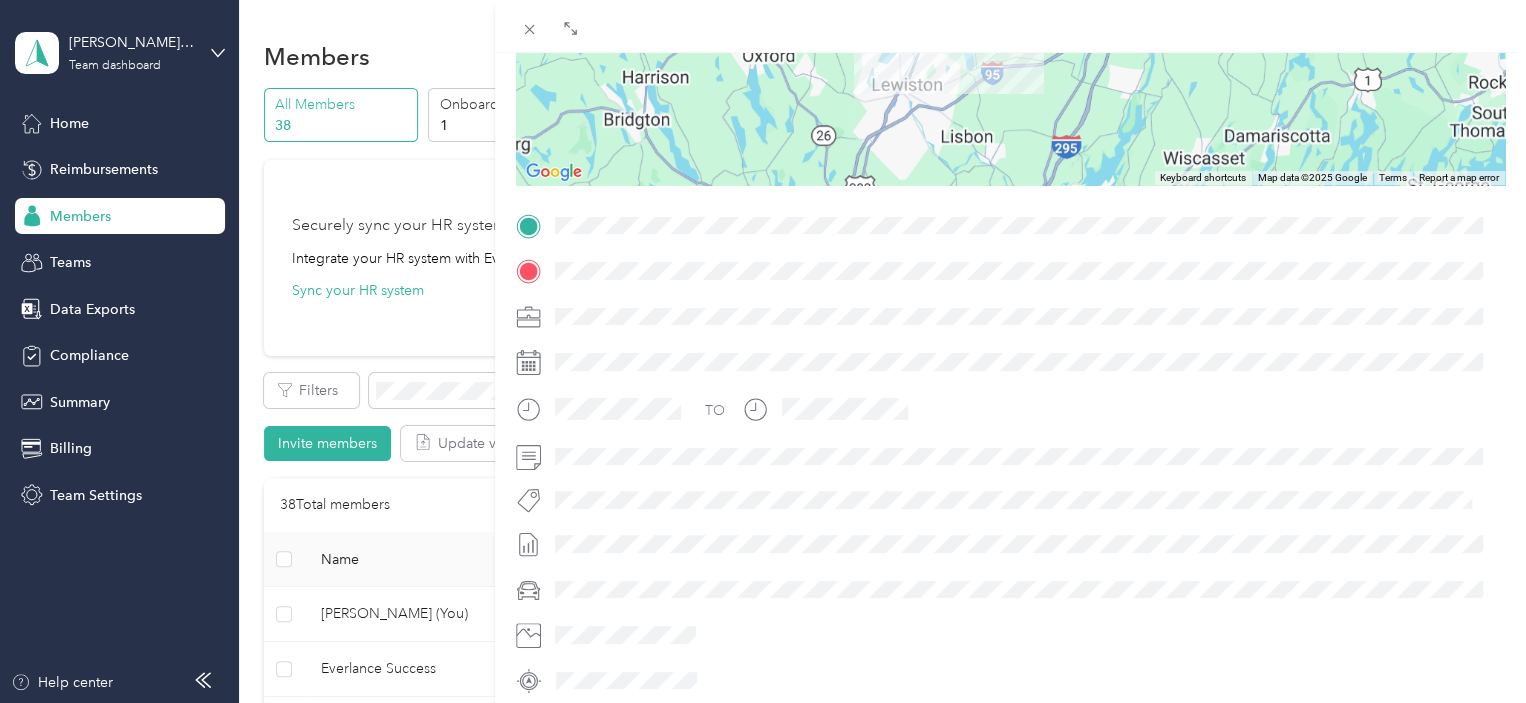 scroll, scrollTop: 450, scrollLeft: 0, axis: vertical 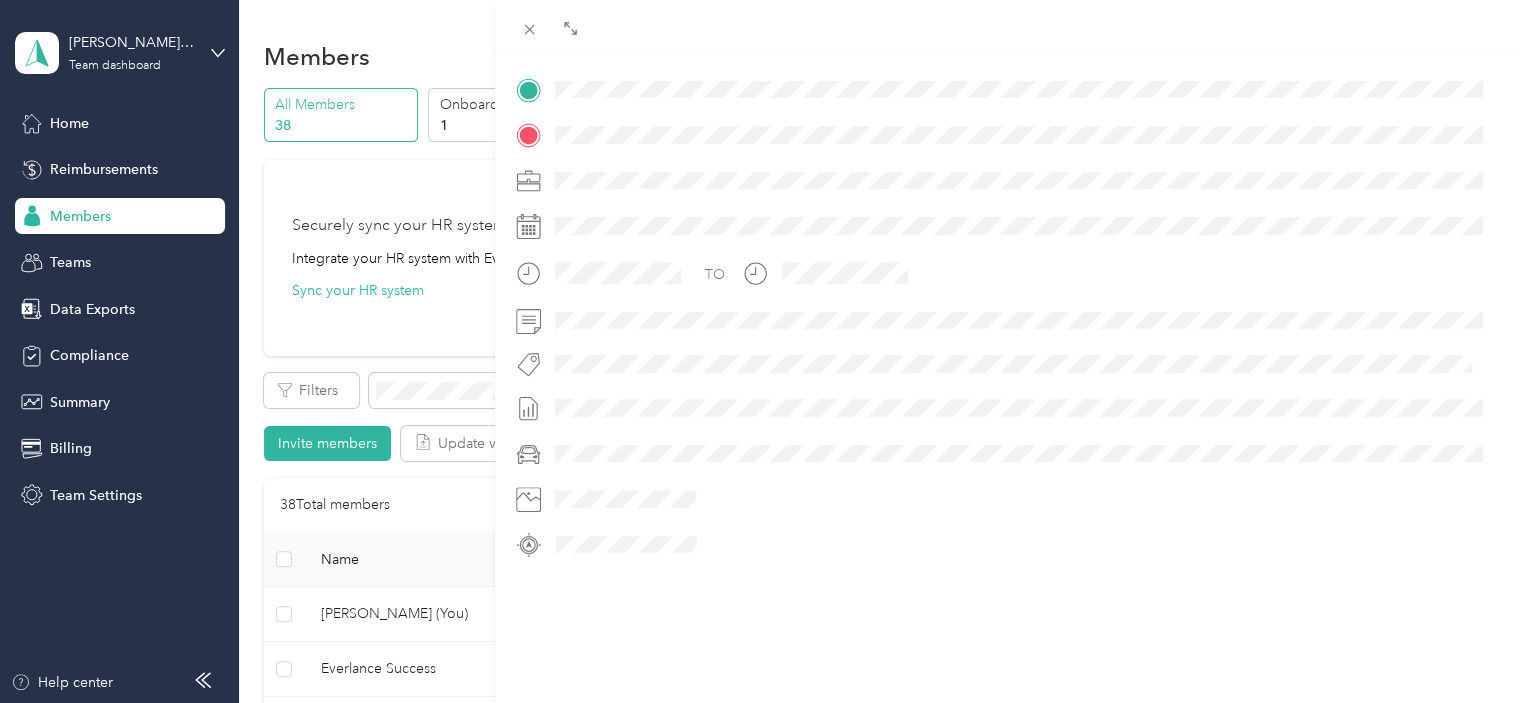 drag, startPoint x: 880, startPoint y: 132, endPoint x: 972, endPoint y: 526, distance: 404.59857 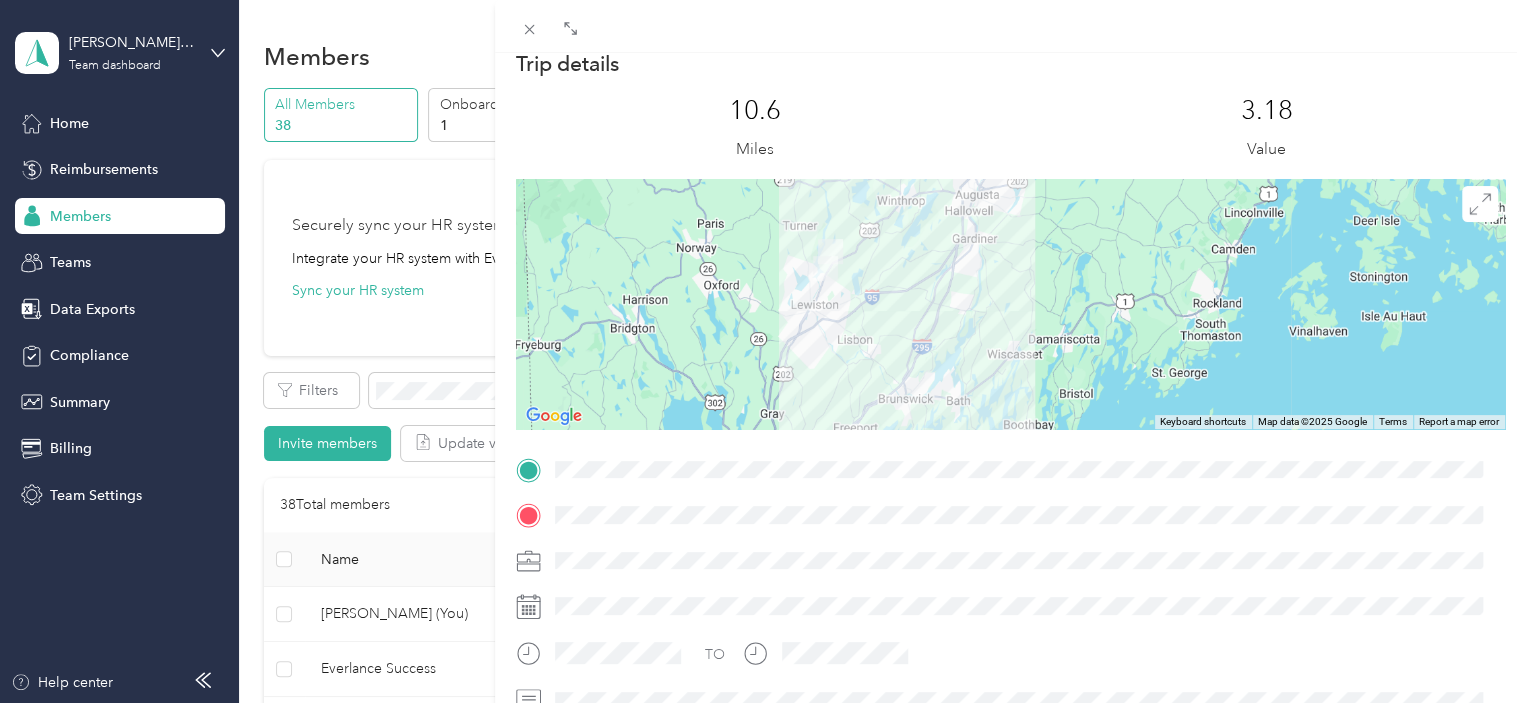 scroll, scrollTop: 0, scrollLeft: 0, axis: both 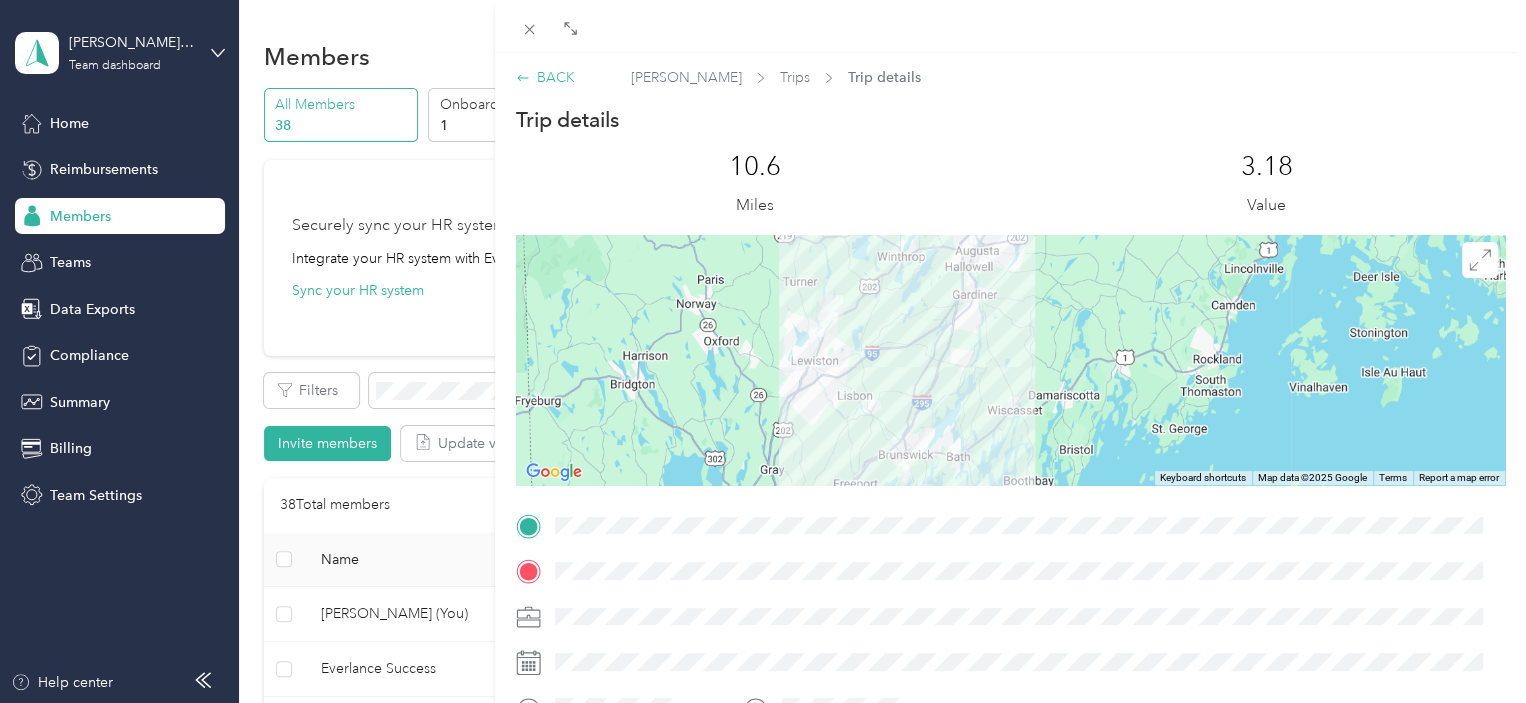 click on "BACK" at bounding box center [545, 77] 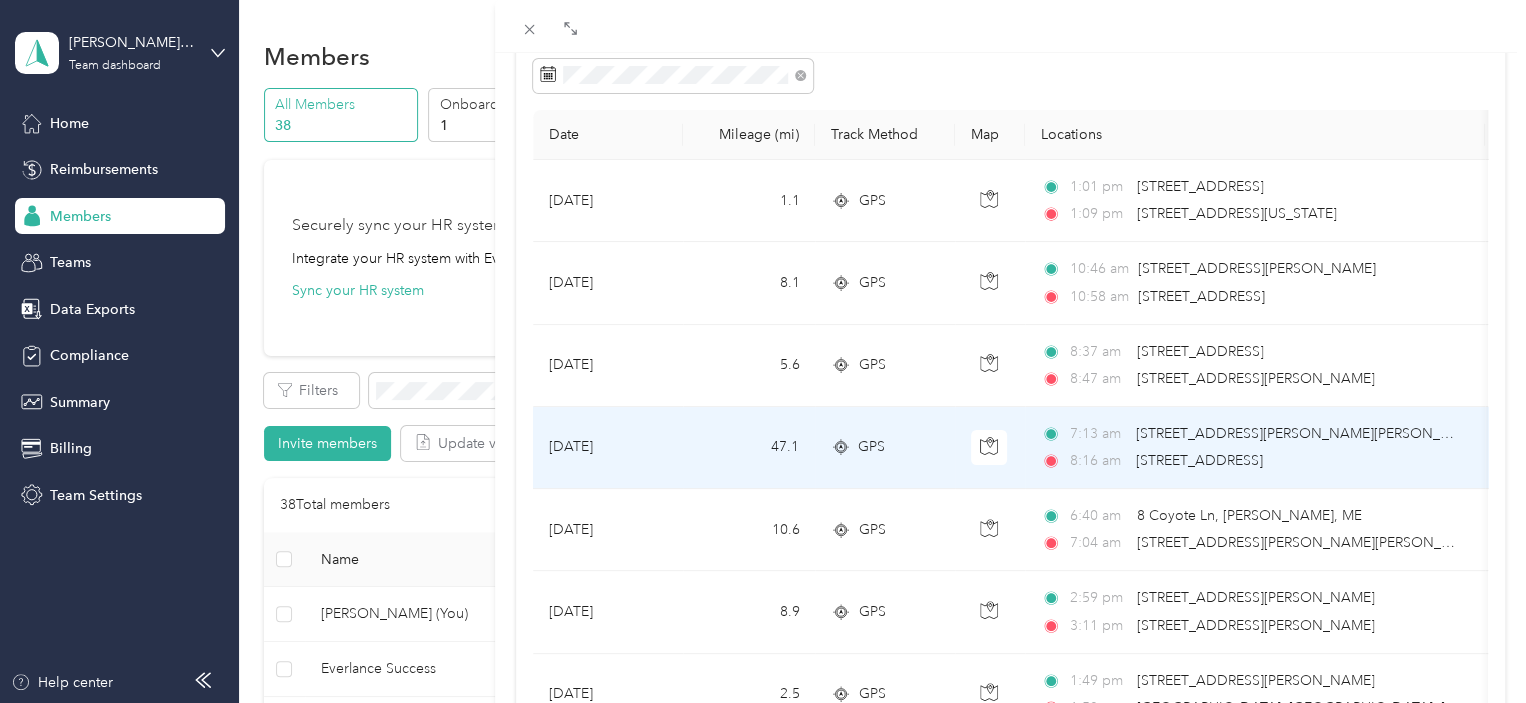 scroll, scrollTop: 175, scrollLeft: 0, axis: vertical 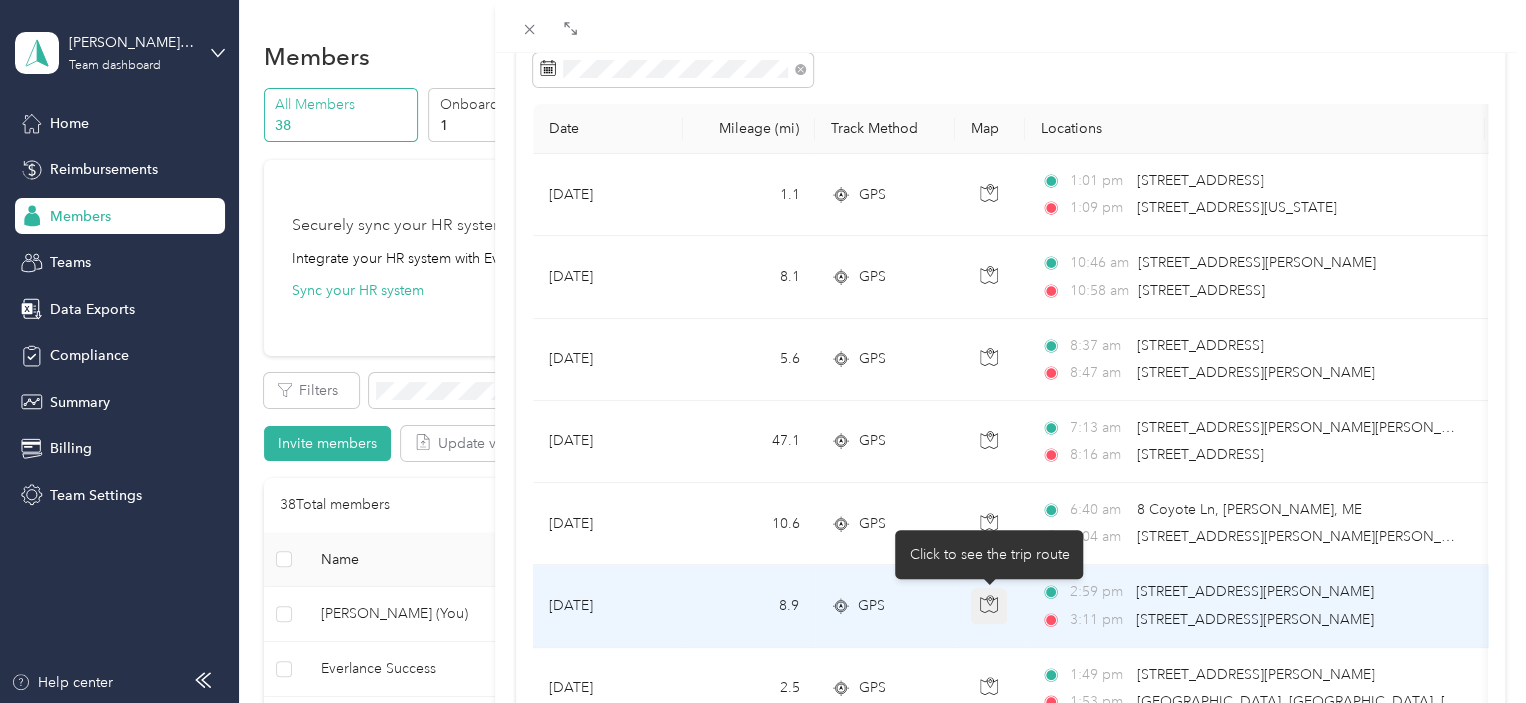 click 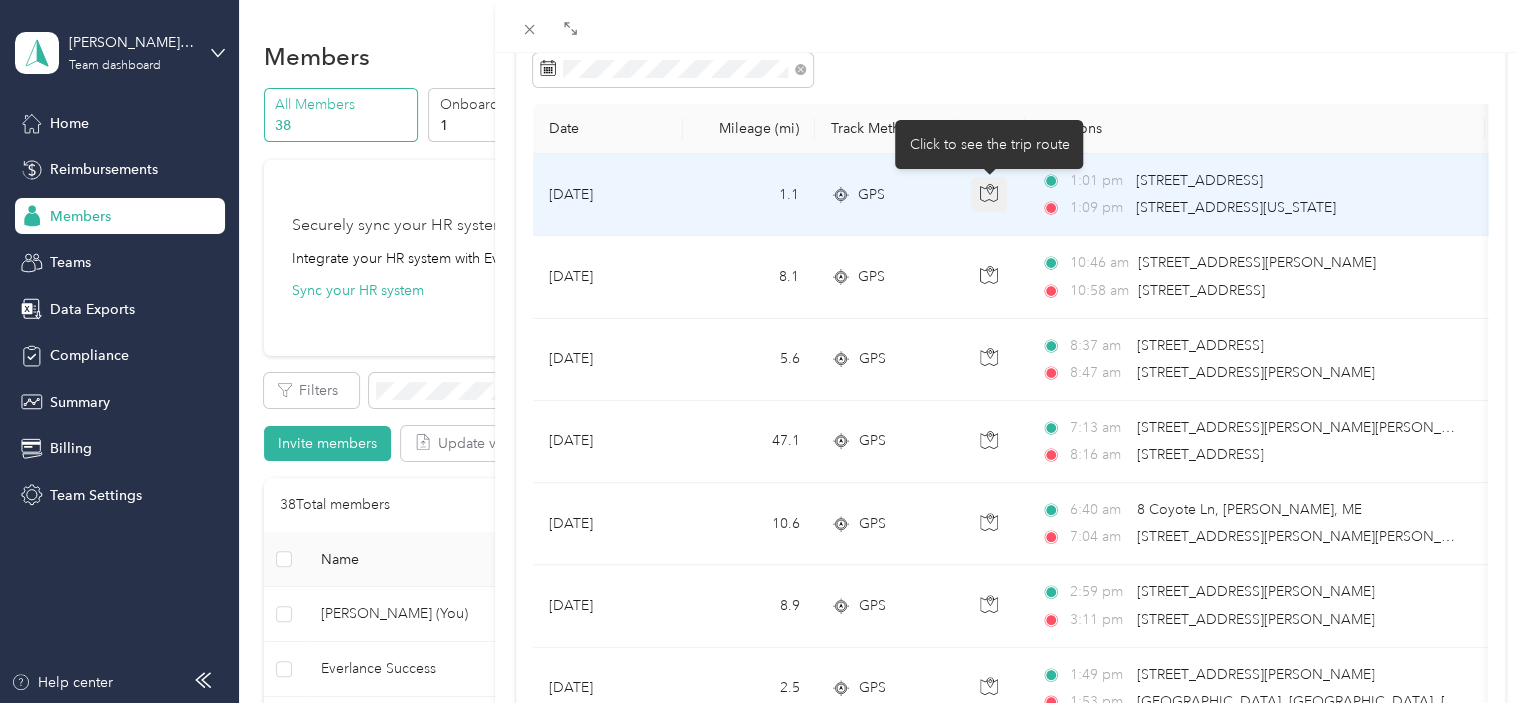 click at bounding box center [989, 195] 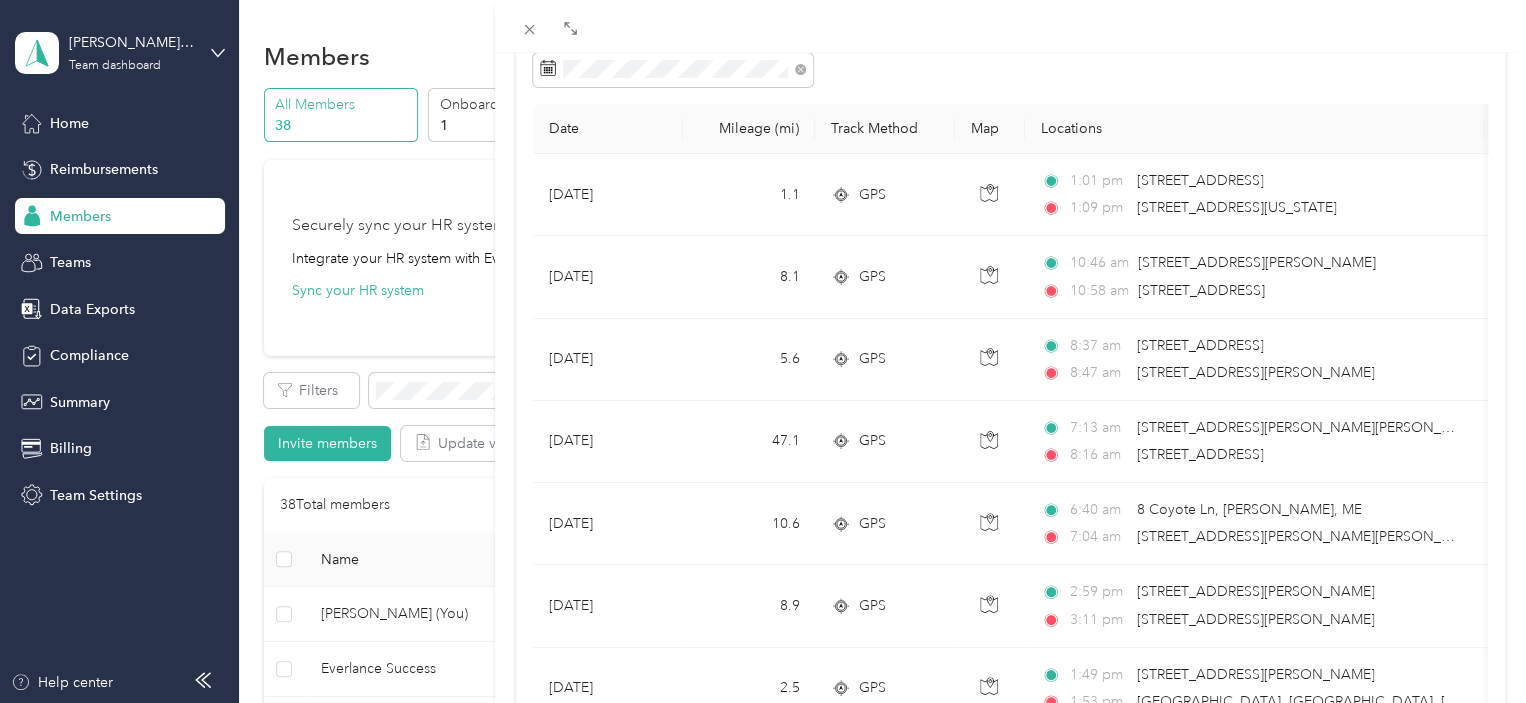 click at bounding box center [1010, 26] 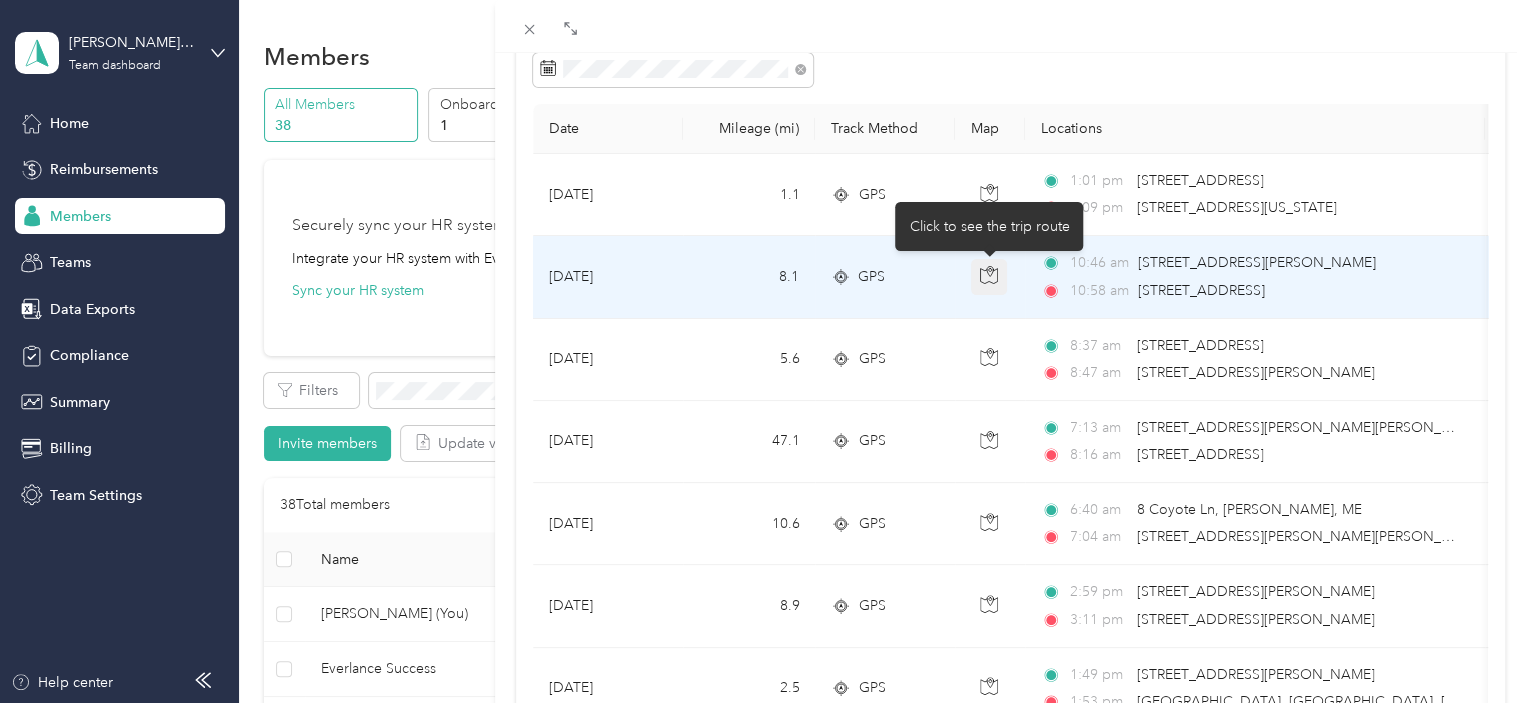 click 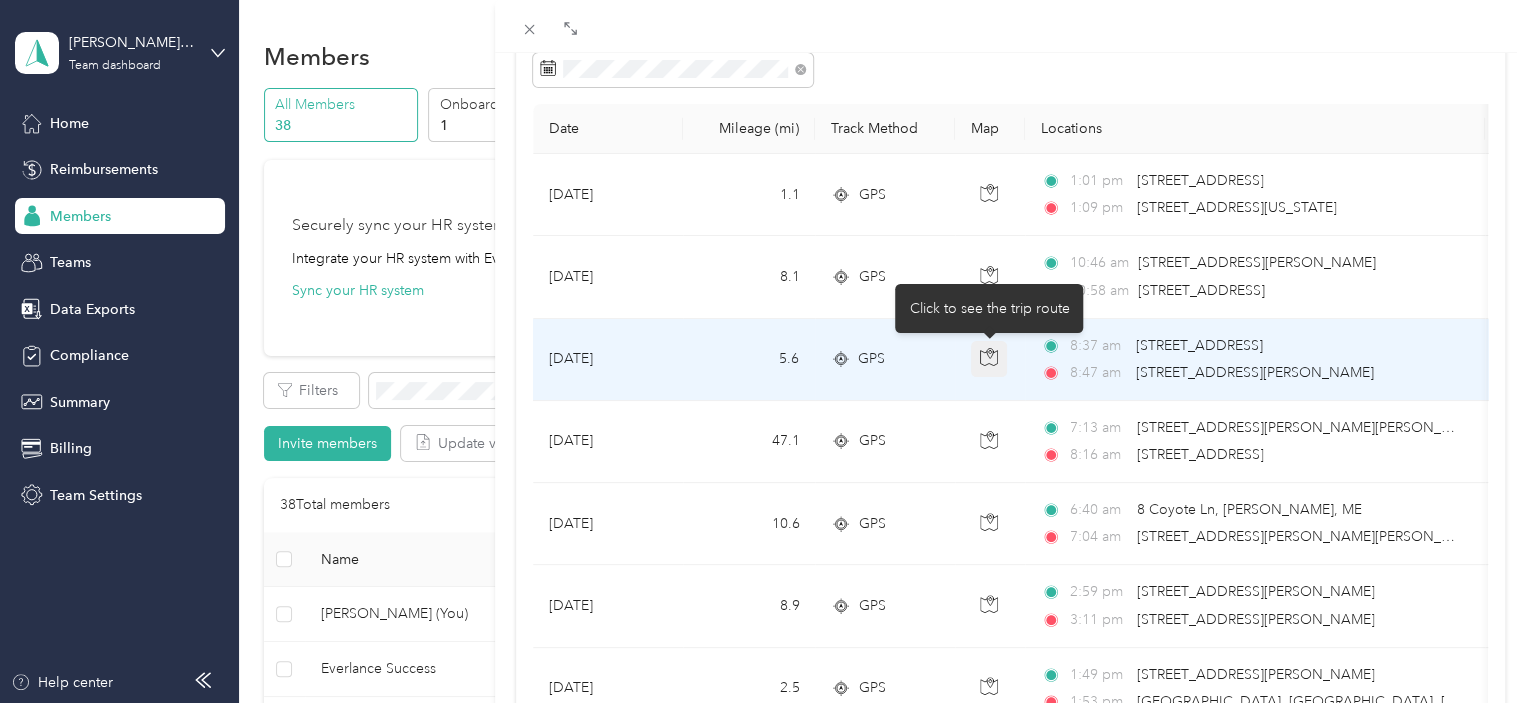 click at bounding box center (989, 359) 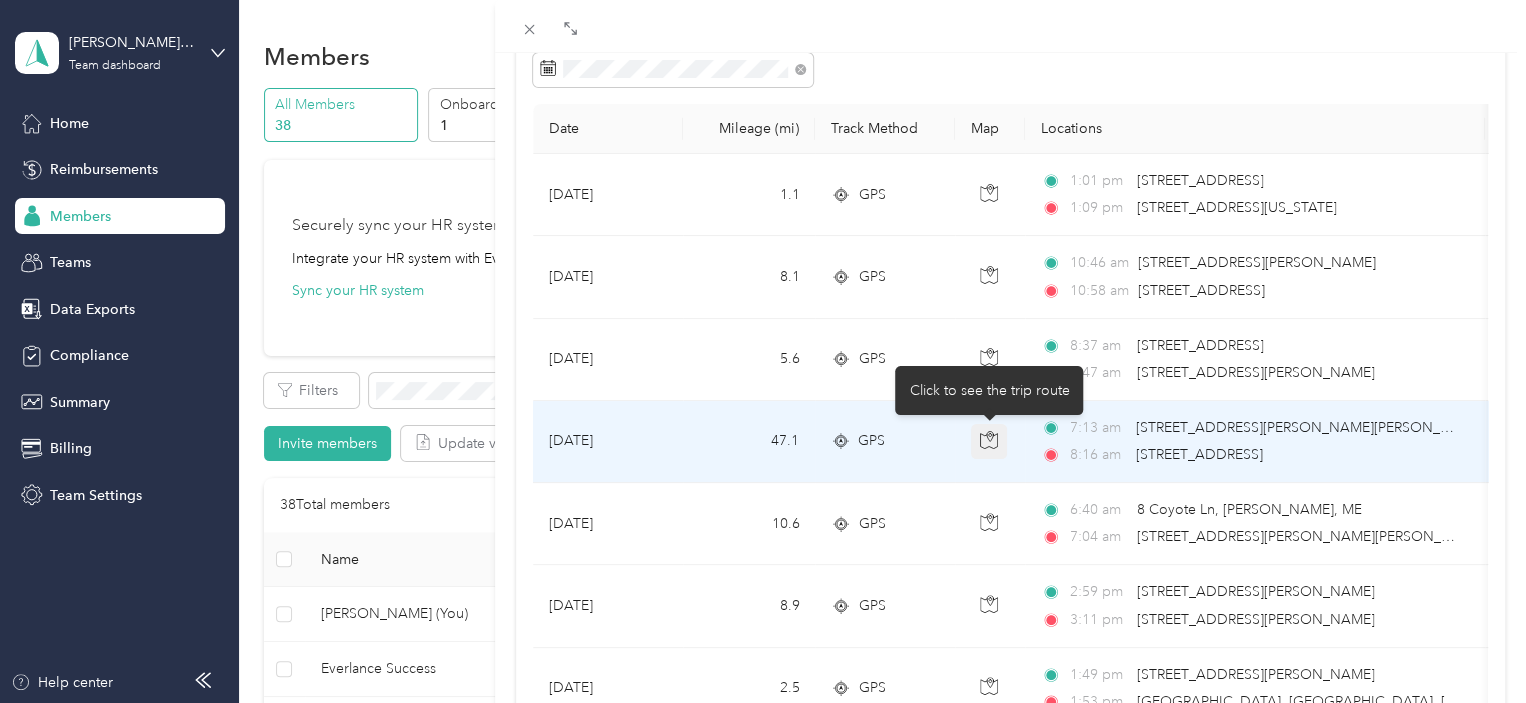 click at bounding box center (989, 442) 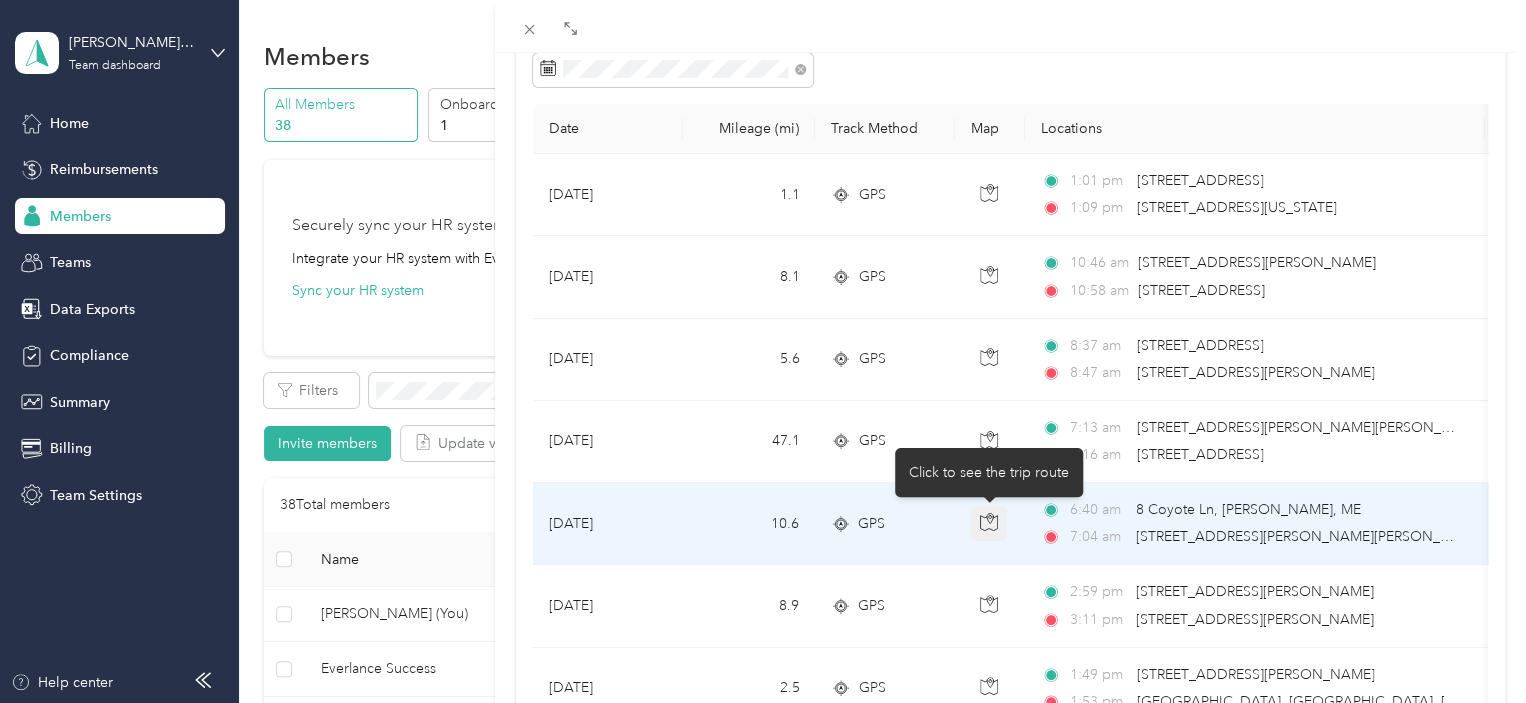 click 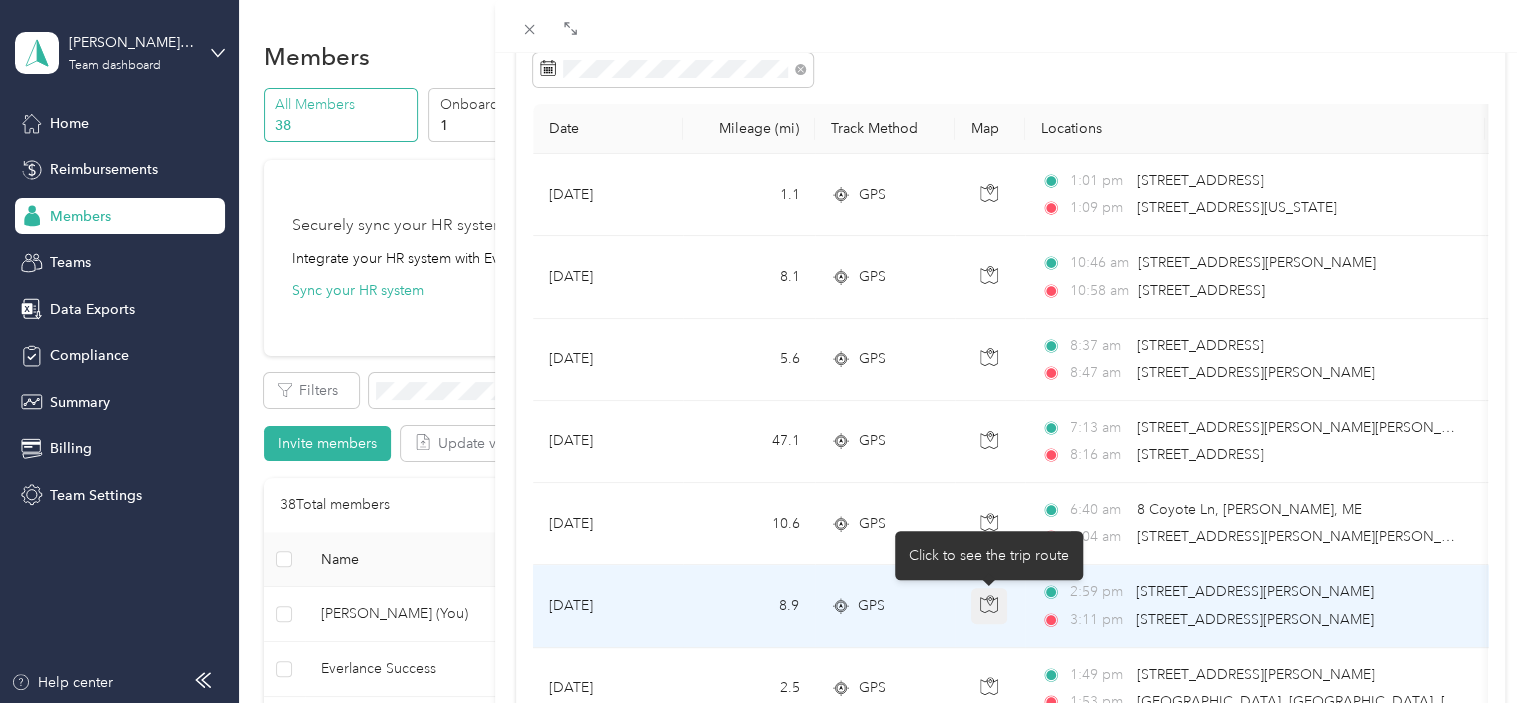 click at bounding box center [989, 606] 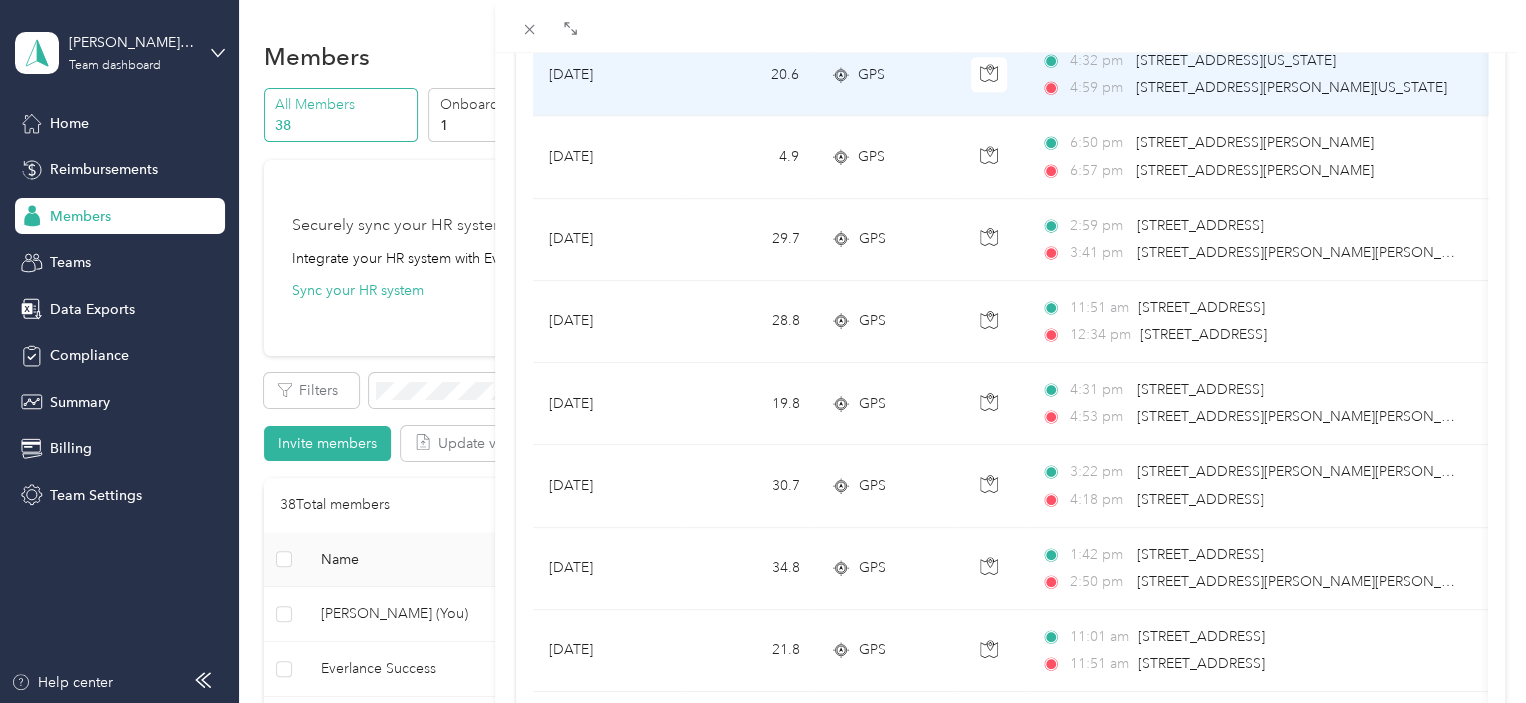 scroll, scrollTop: 972, scrollLeft: 0, axis: vertical 